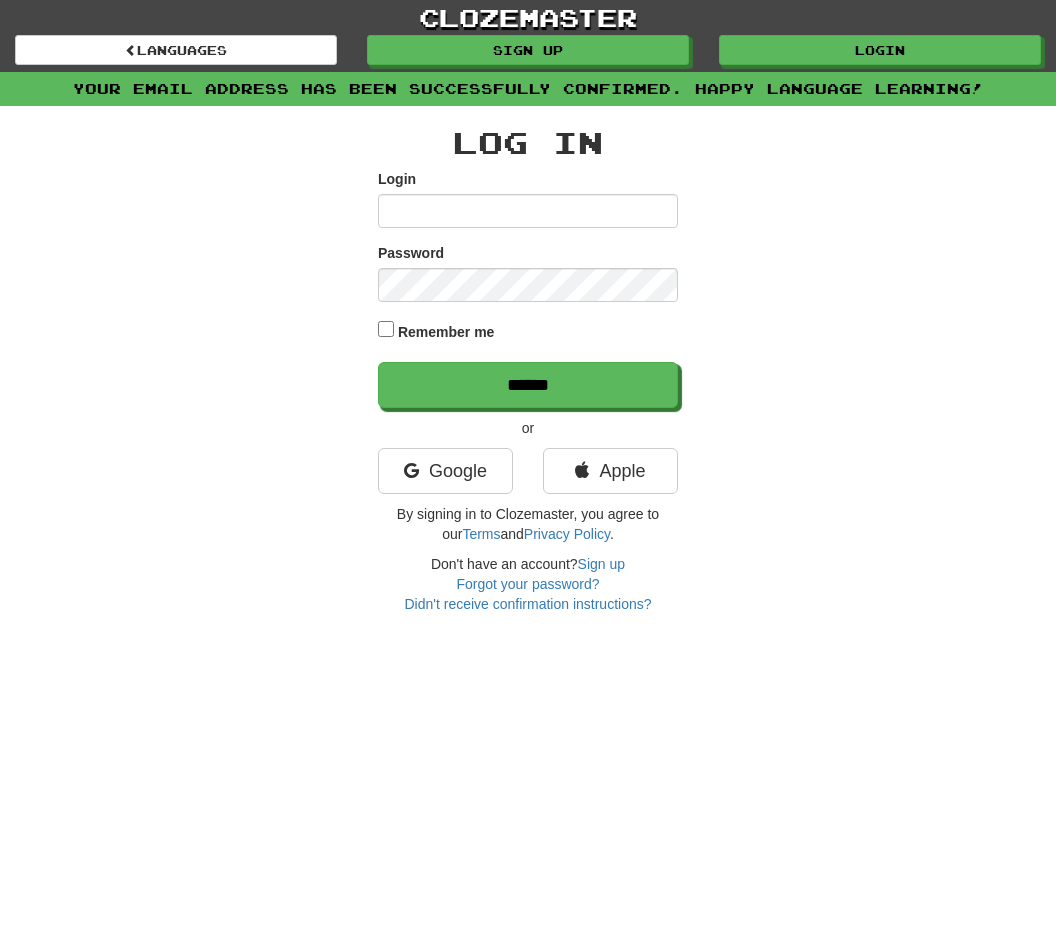 scroll, scrollTop: 0, scrollLeft: 0, axis: both 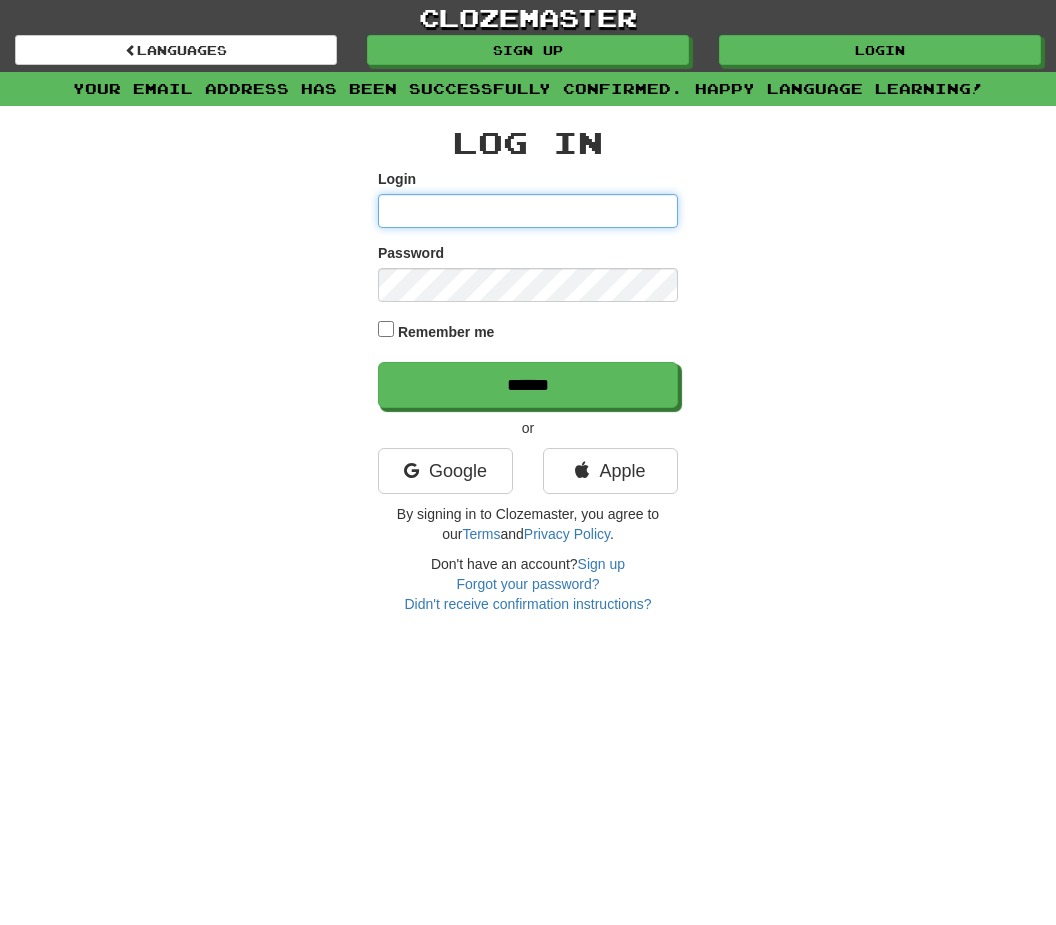 click on "Login" at bounding box center (528, 211) 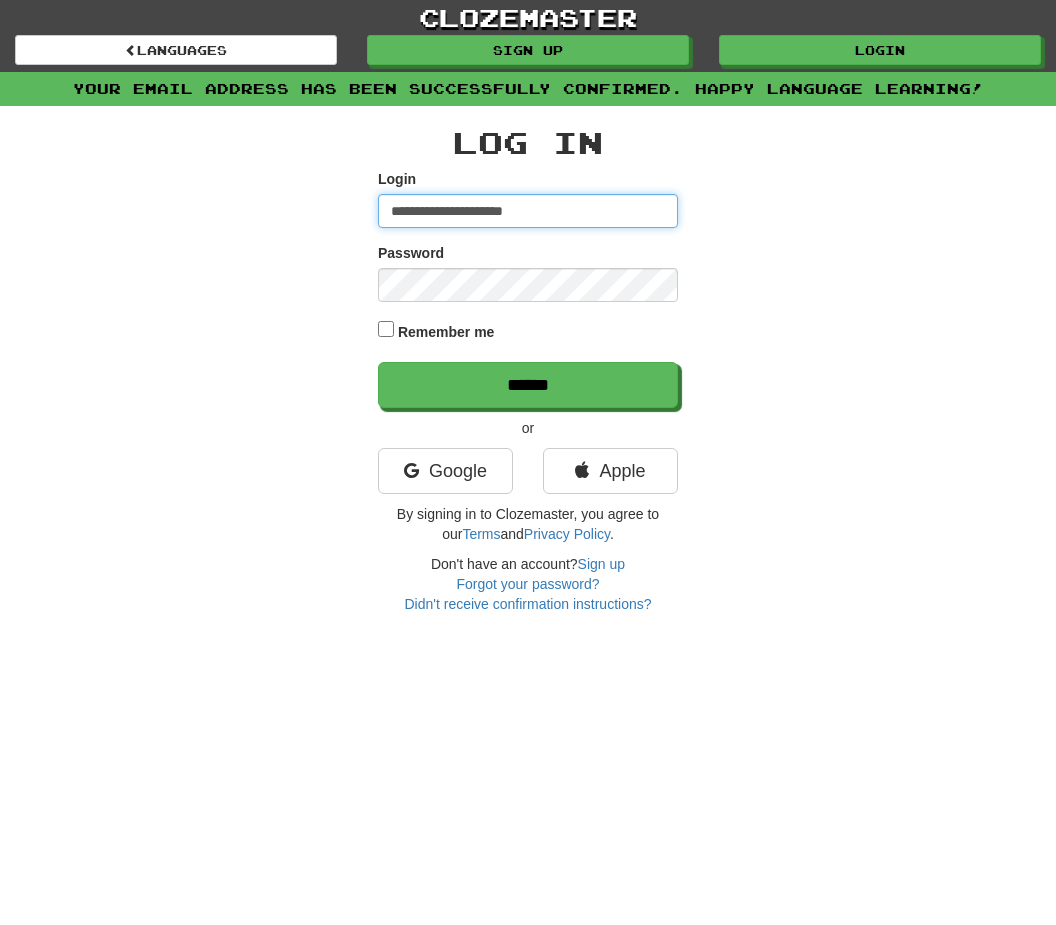 type on "**********" 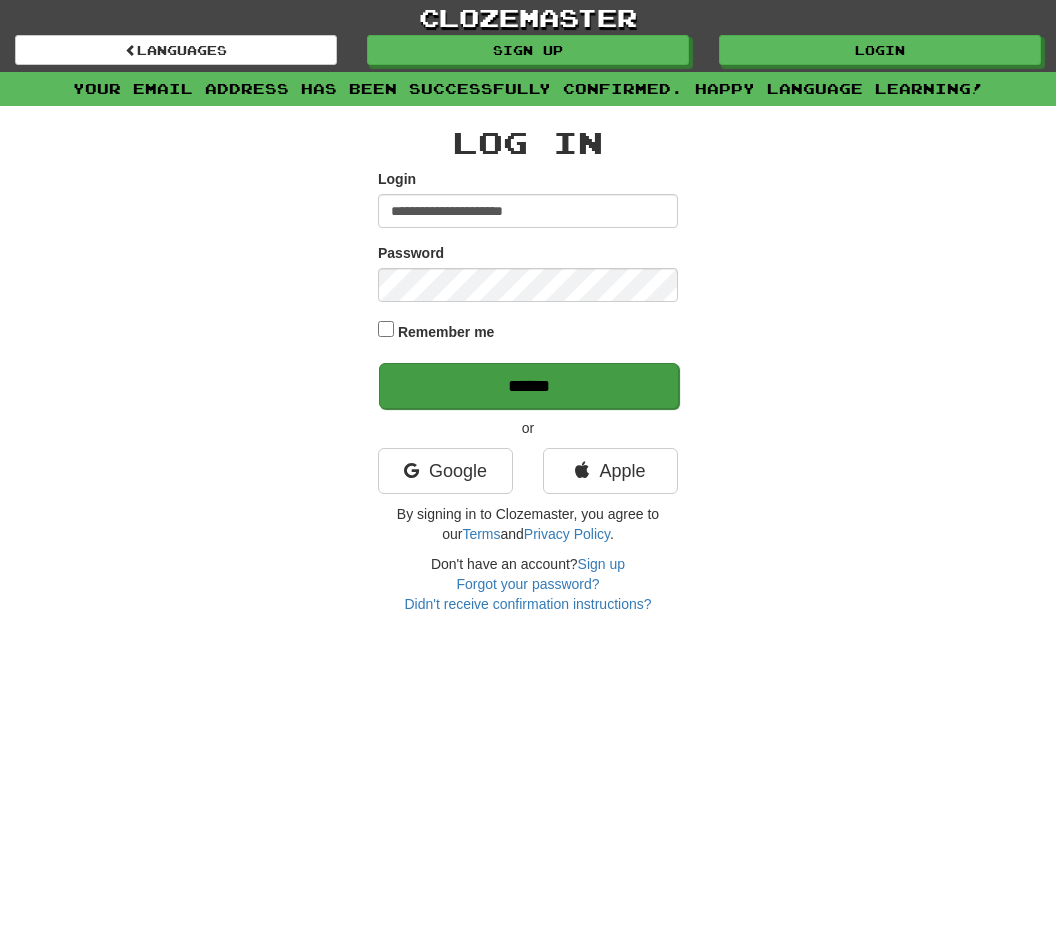 click on "******" at bounding box center (529, 386) 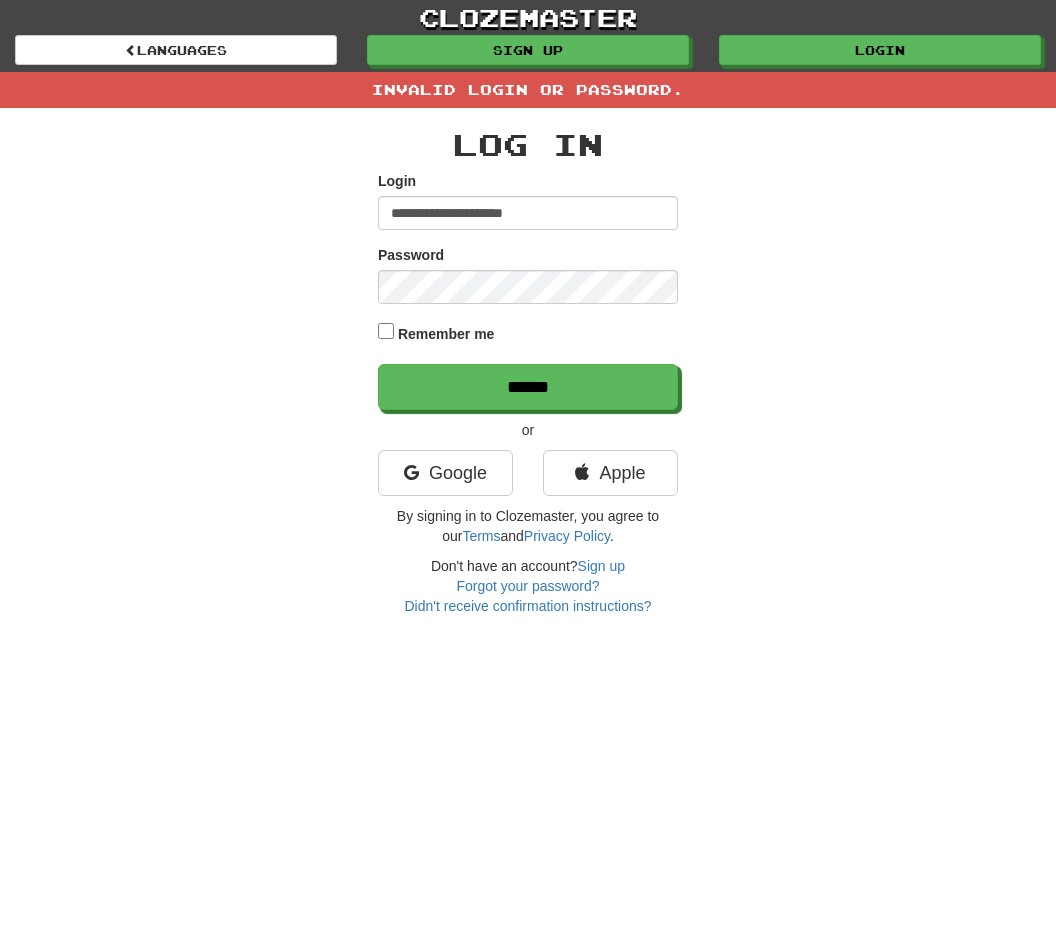 scroll, scrollTop: 0, scrollLeft: 0, axis: both 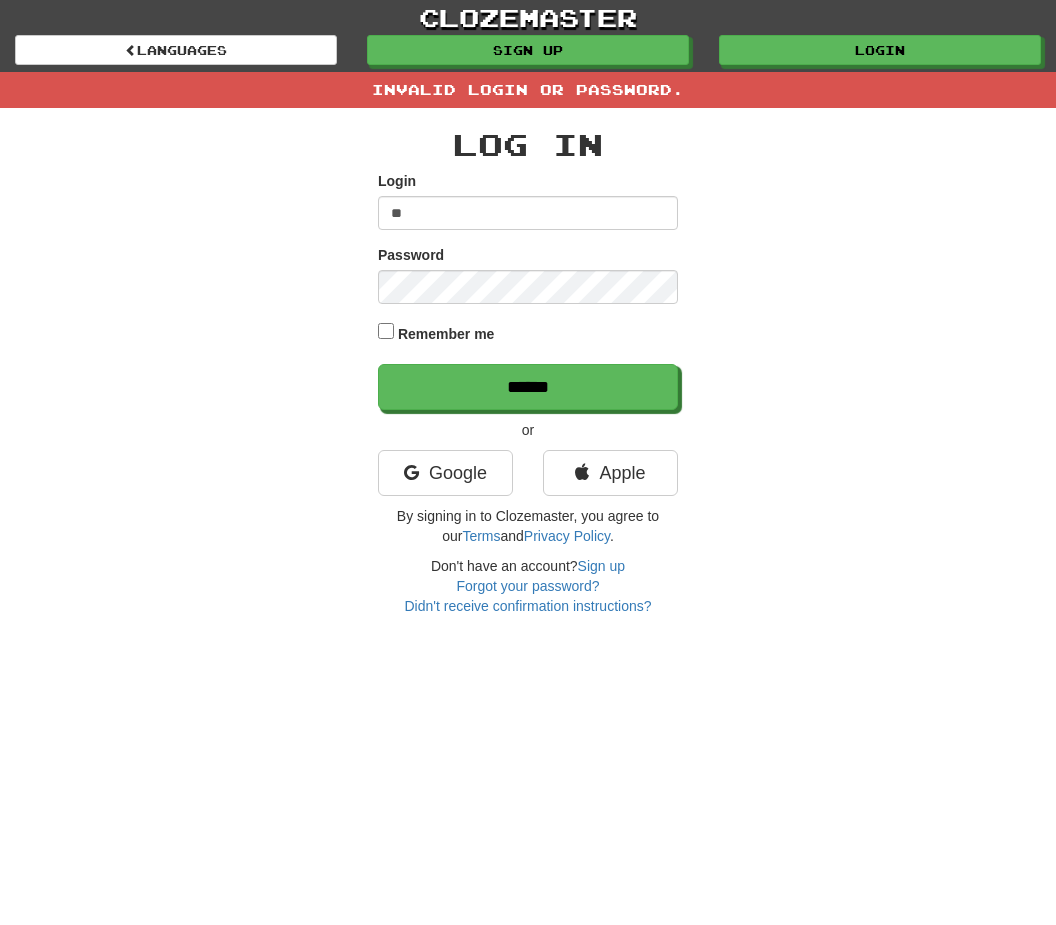 type on "*" 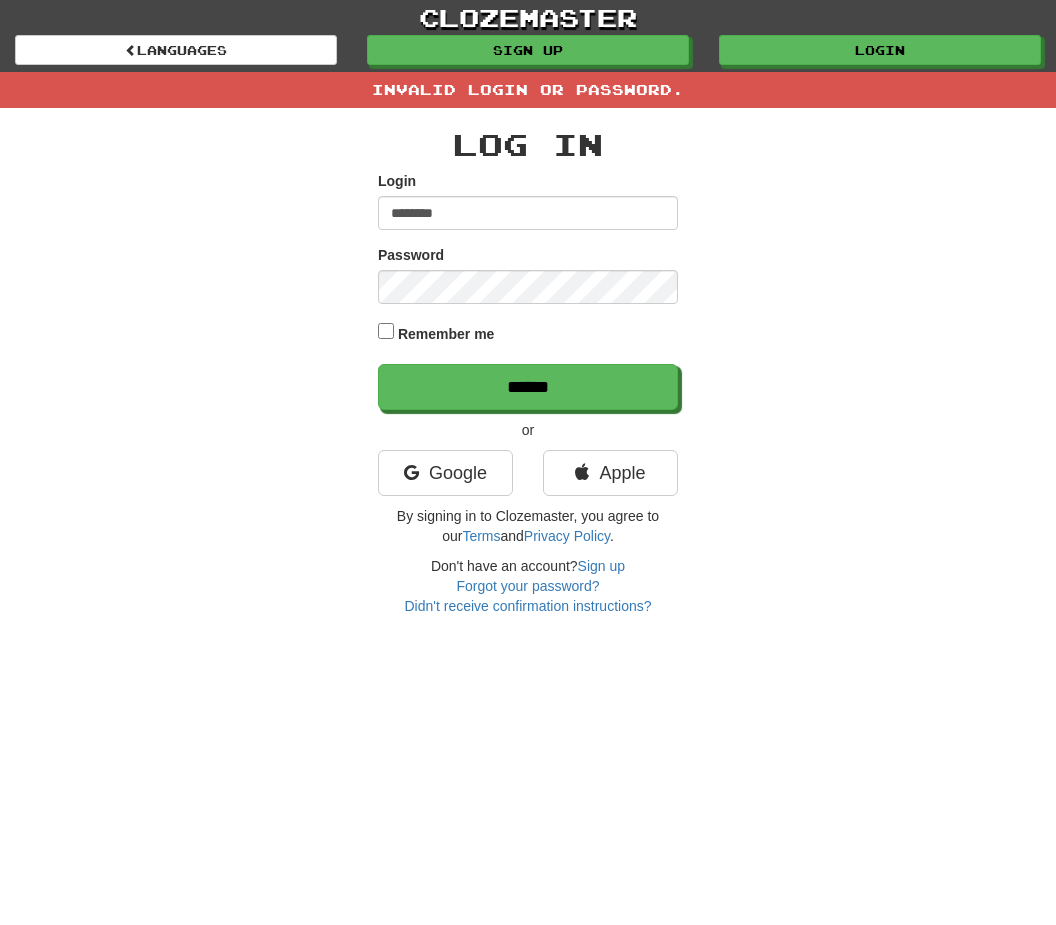 type on "********" 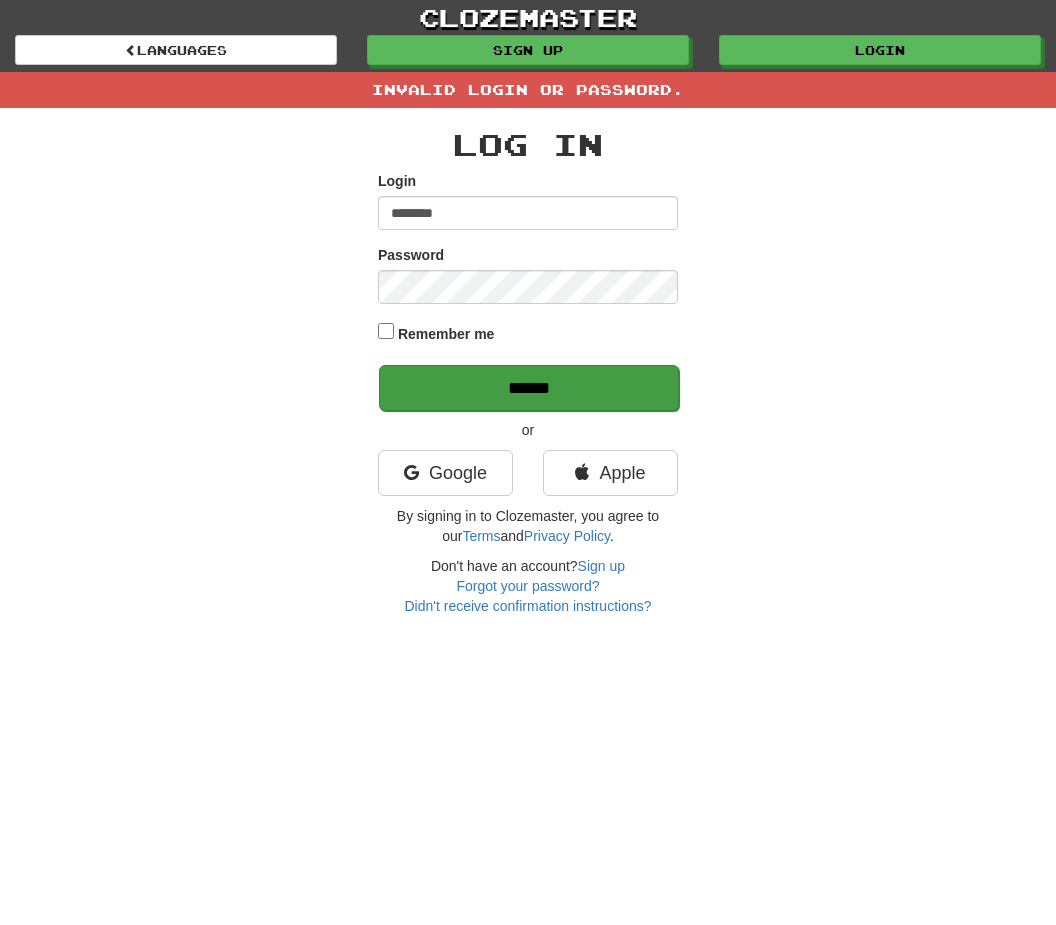 click on "******" at bounding box center (529, 388) 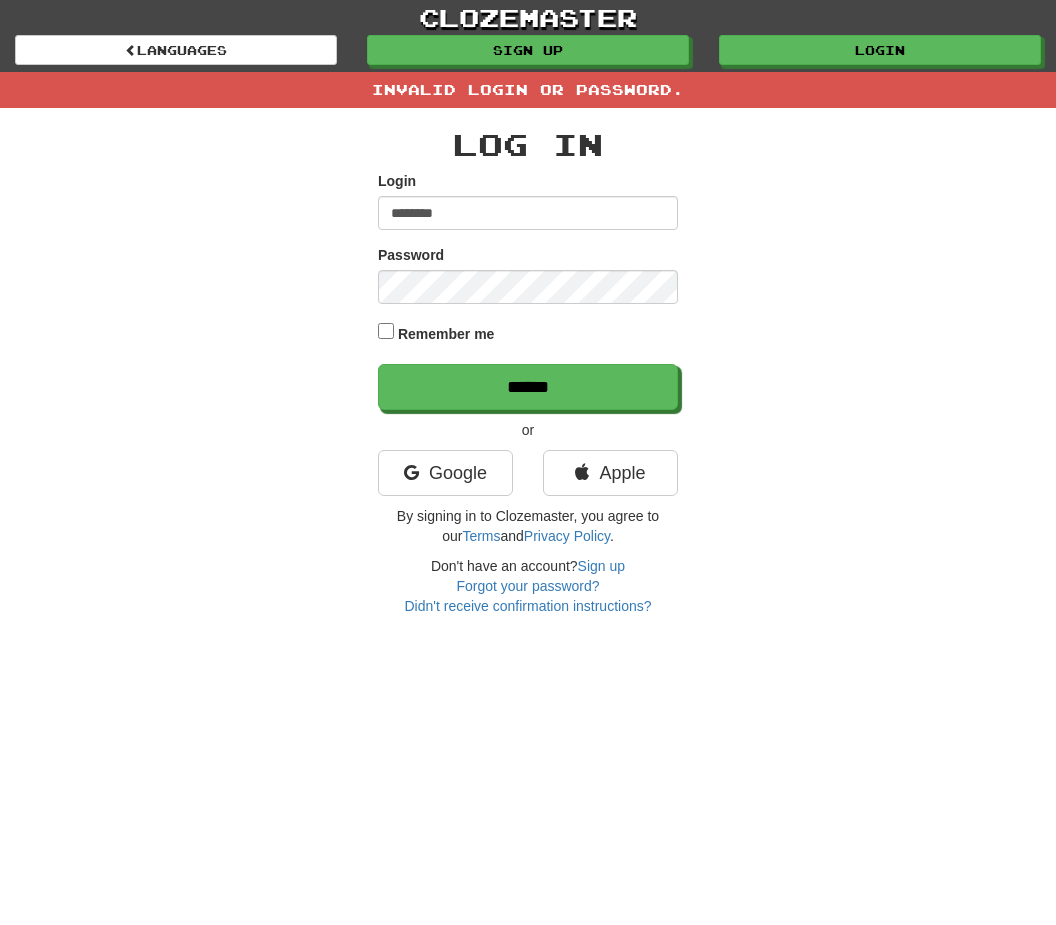 scroll, scrollTop: 0, scrollLeft: 0, axis: both 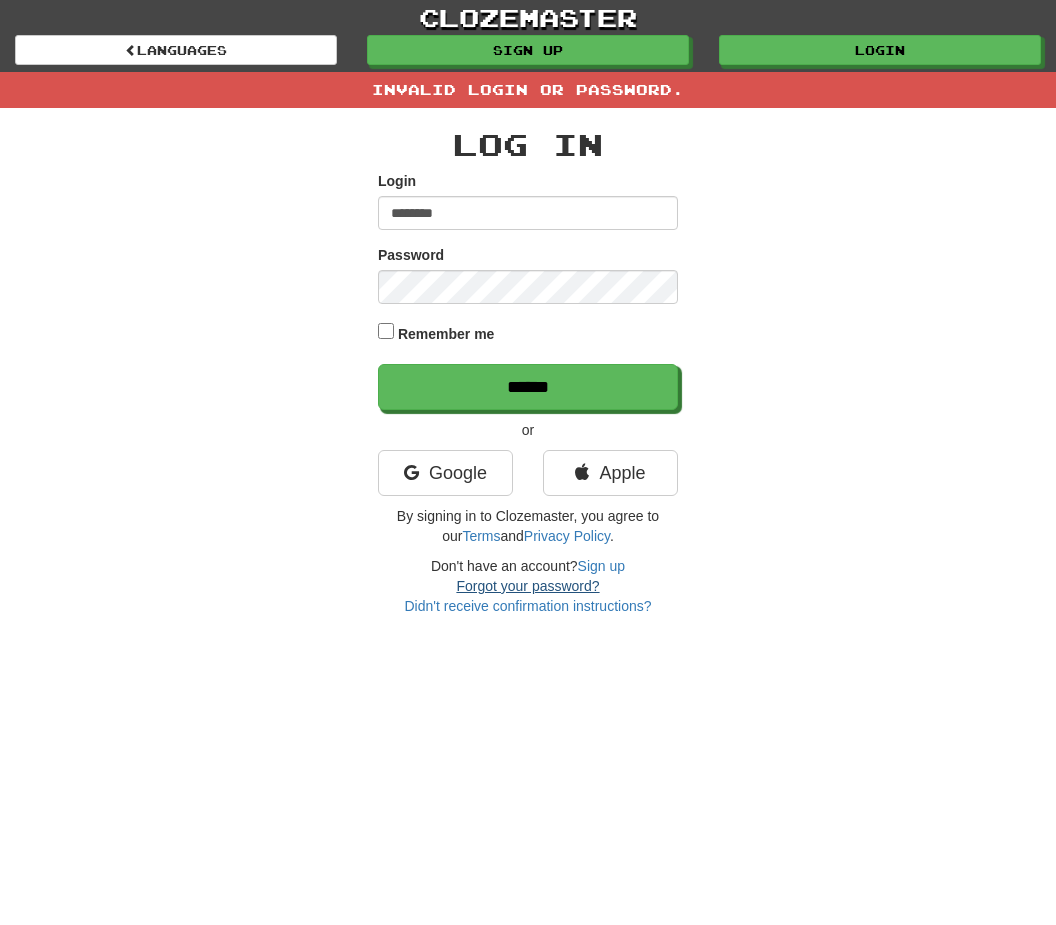 click on "Forgot your password?" at bounding box center [527, 586] 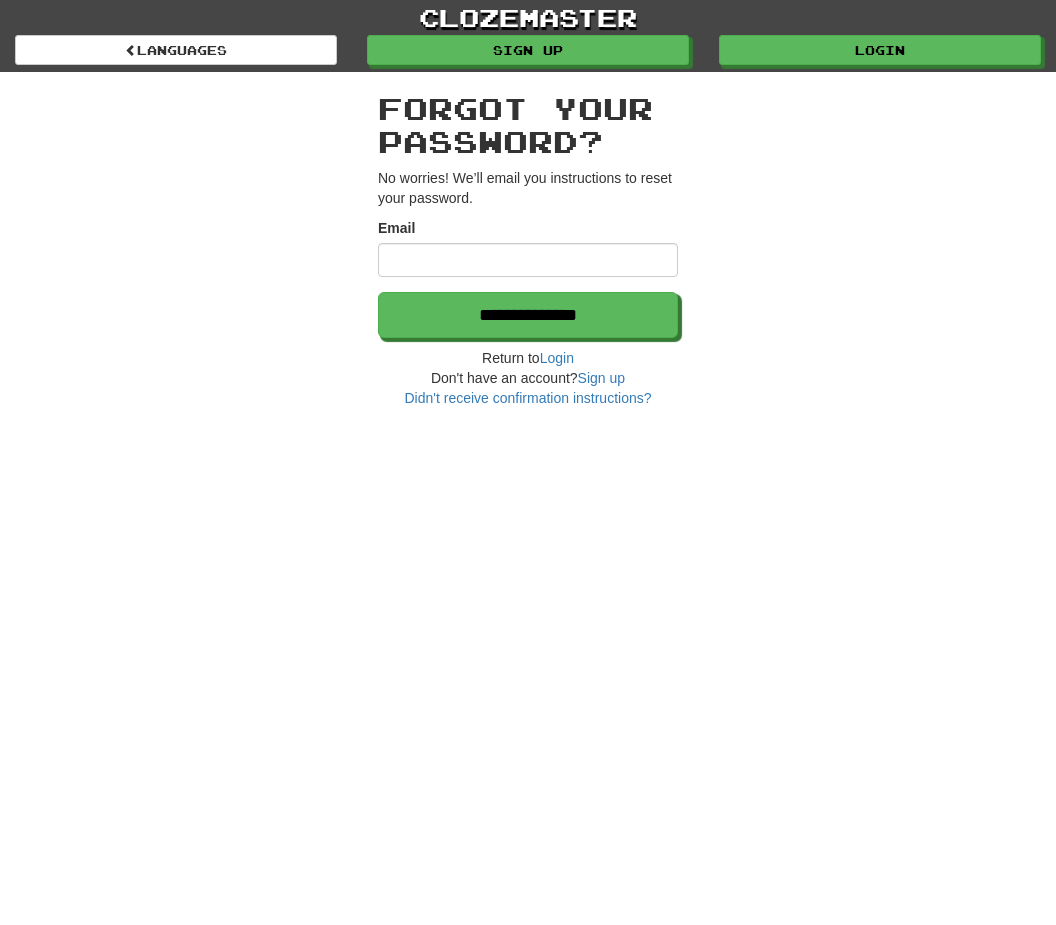 scroll, scrollTop: 0, scrollLeft: 0, axis: both 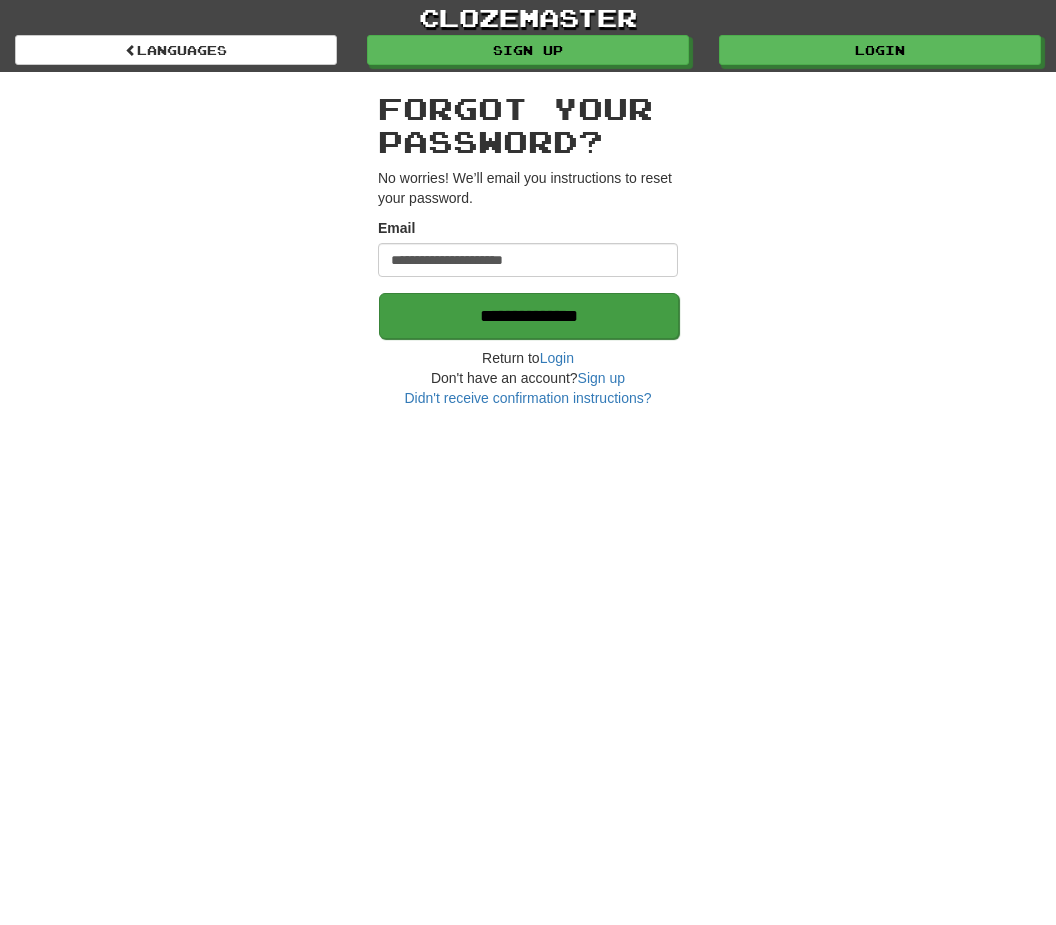 type on "**********" 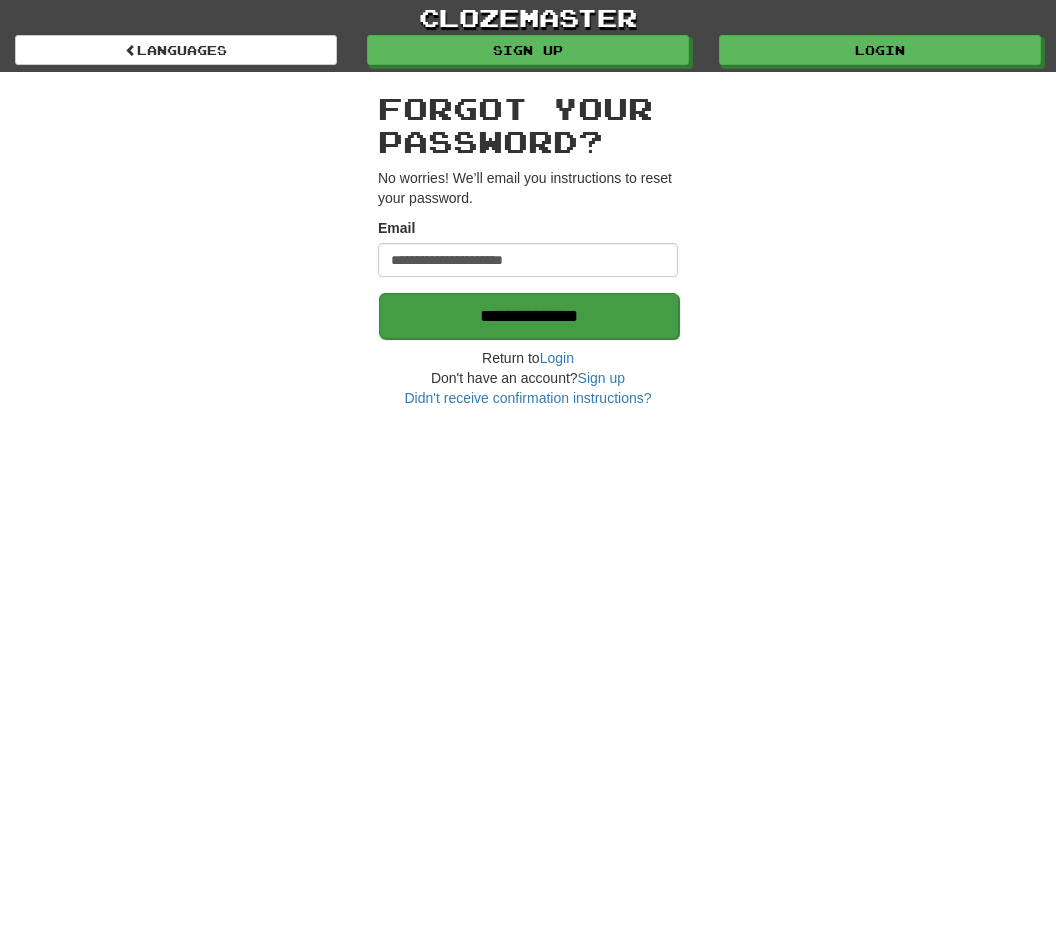 click on "**********" at bounding box center (529, 316) 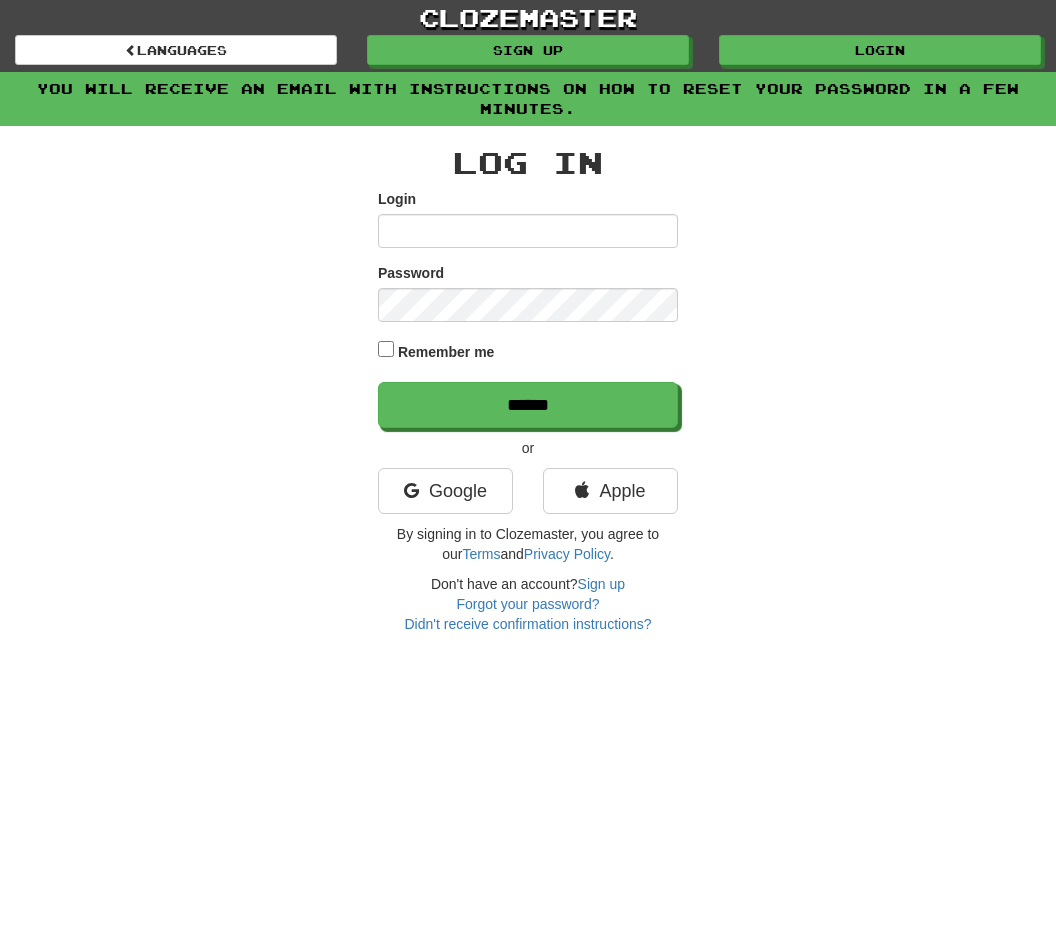 scroll, scrollTop: 0, scrollLeft: 0, axis: both 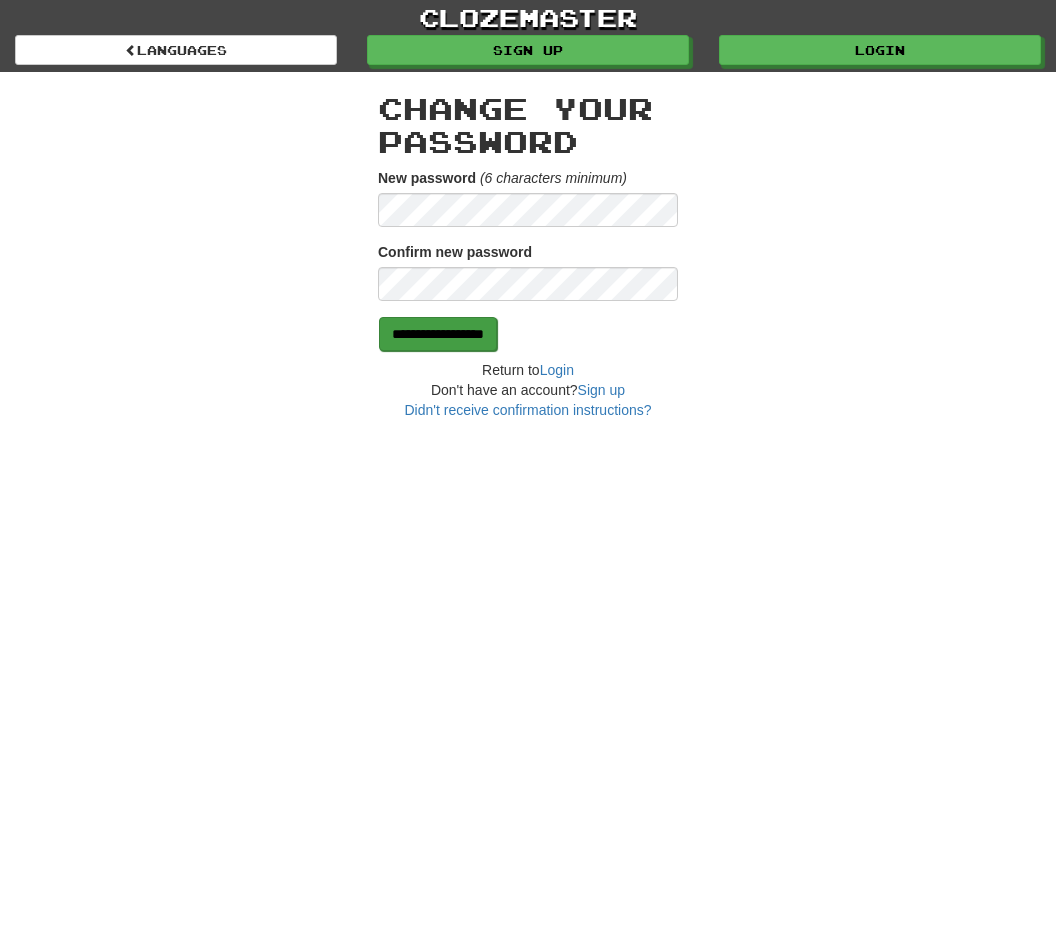 click on "**********" at bounding box center (438, 334) 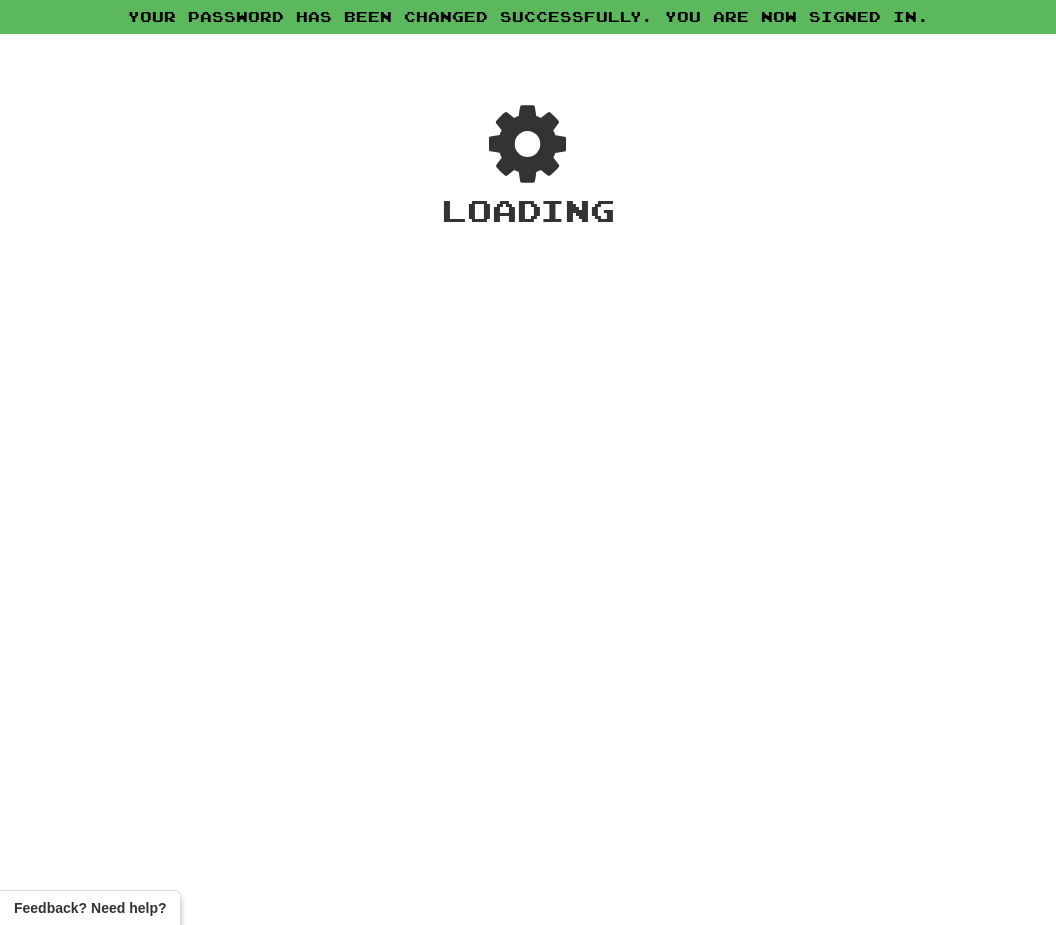 scroll, scrollTop: 0, scrollLeft: 0, axis: both 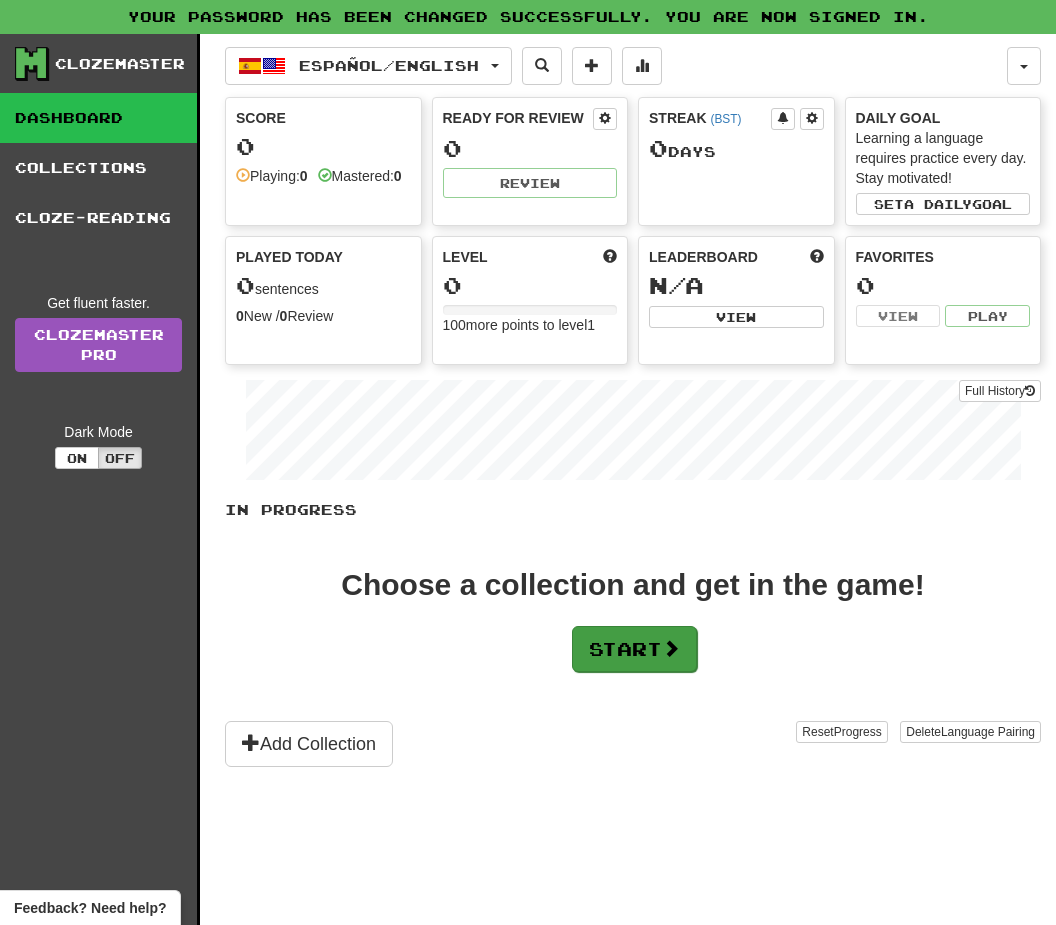 click on "Start" at bounding box center [634, 649] 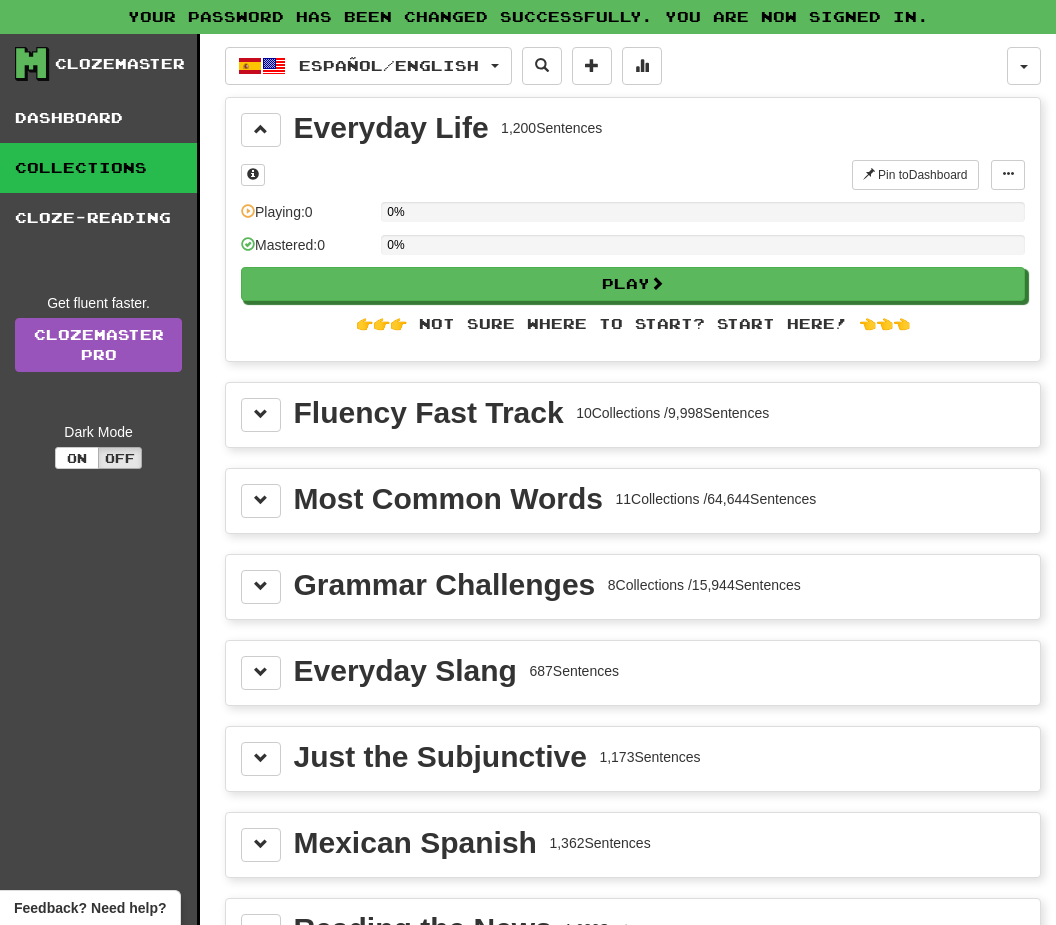 click on "Fluency Fast Track" at bounding box center (429, 413) 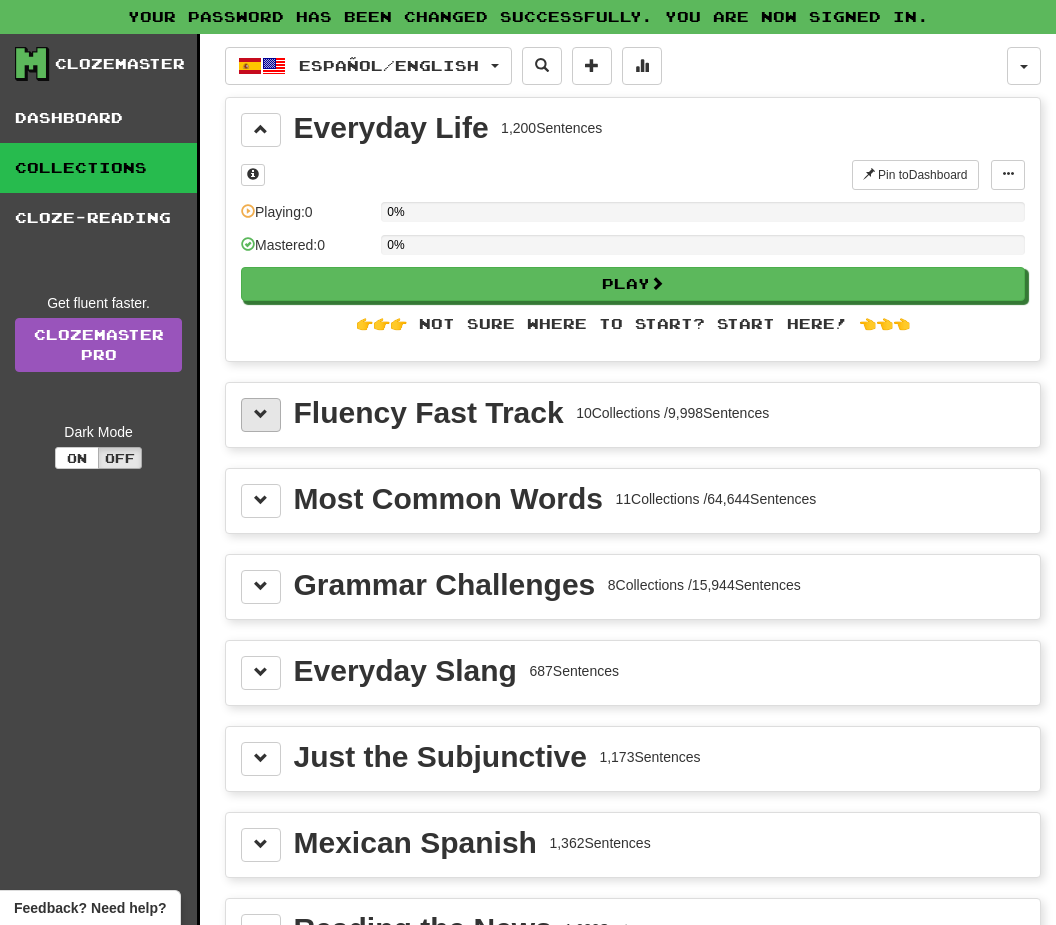 click at bounding box center [261, 415] 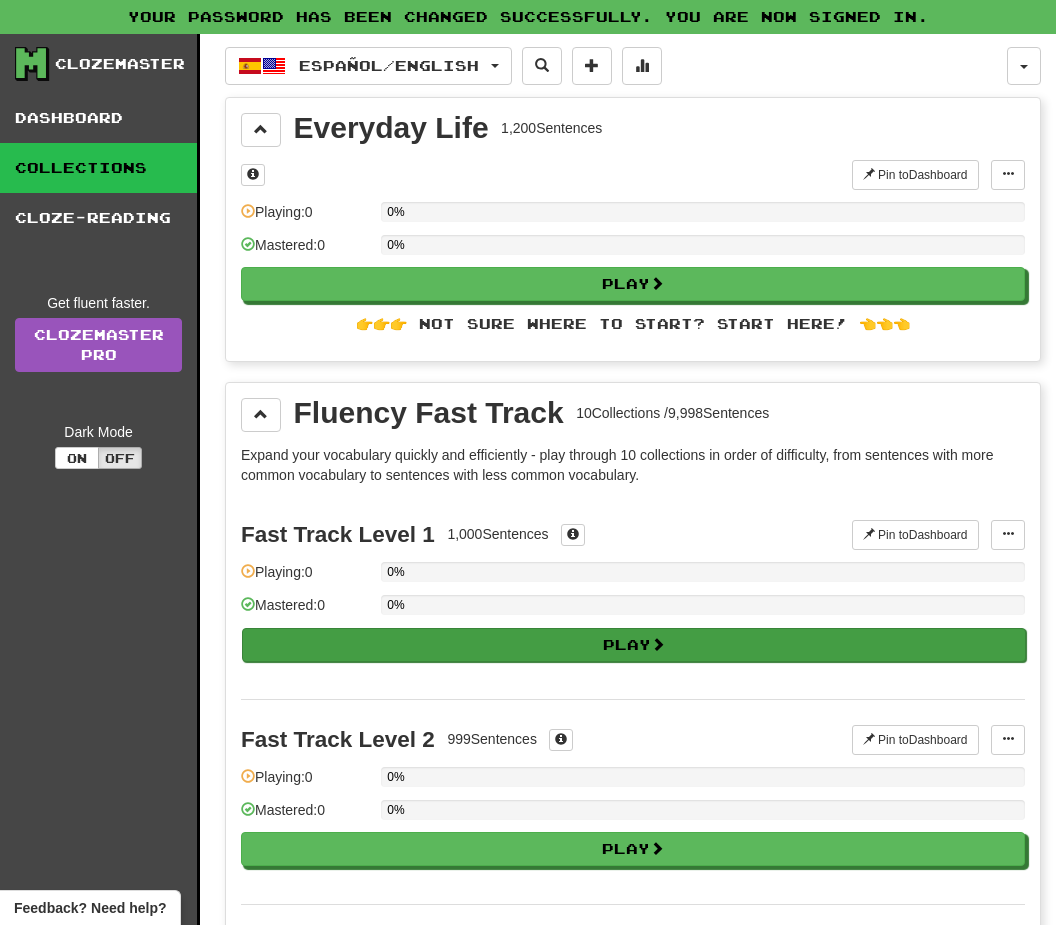 click on "Play" at bounding box center (634, 645) 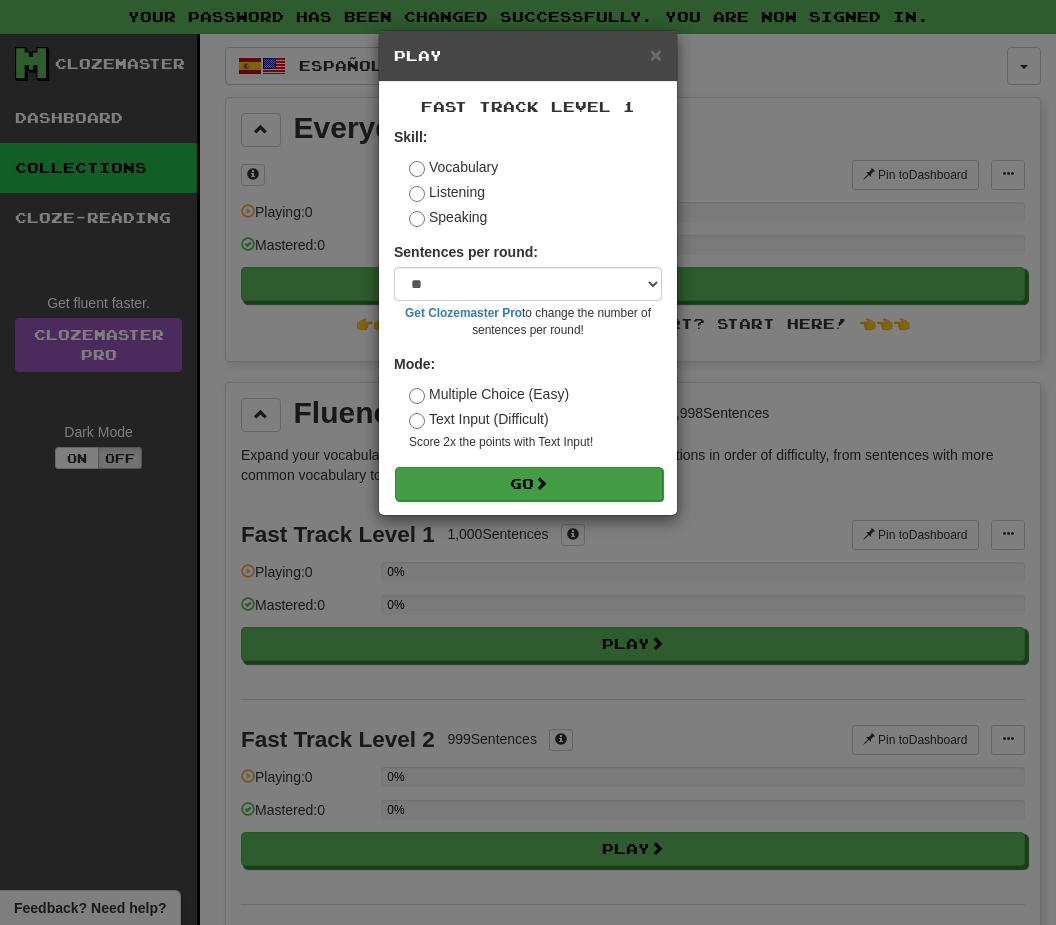 click on "Go" at bounding box center [529, 484] 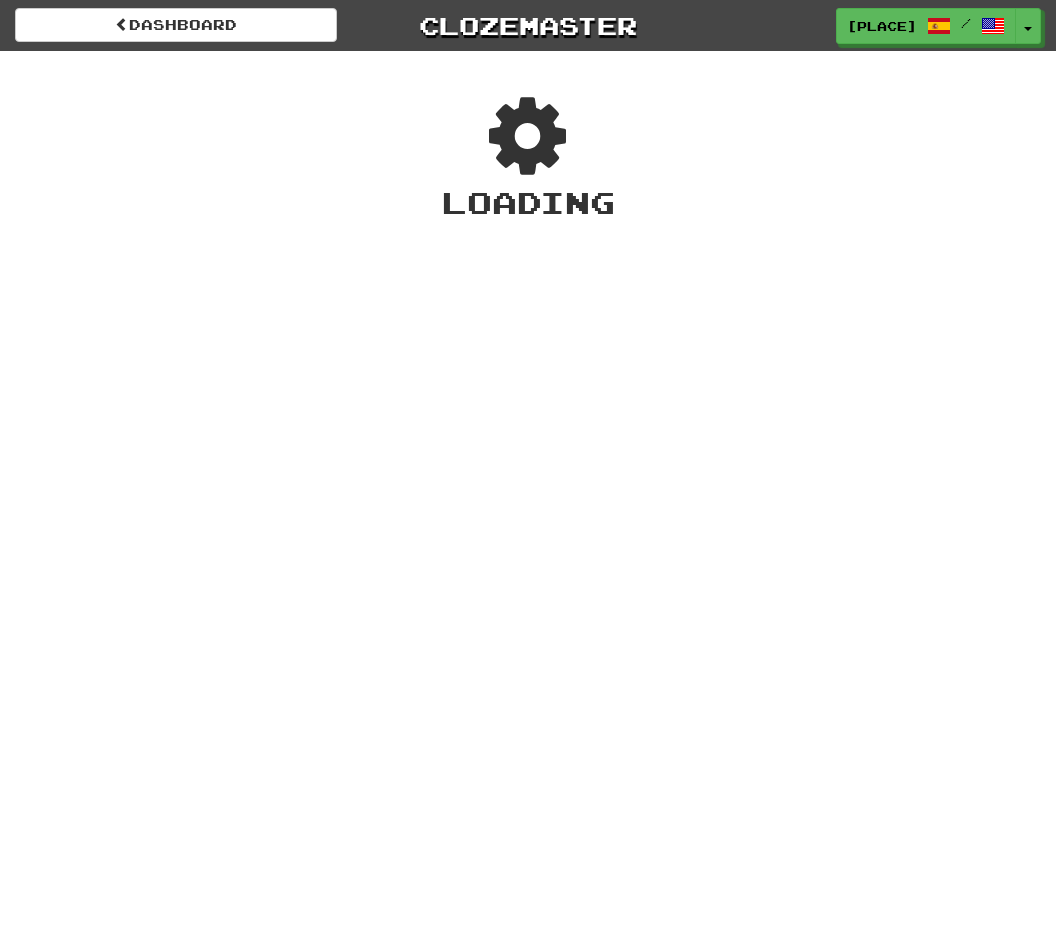 scroll, scrollTop: 0, scrollLeft: 0, axis: both 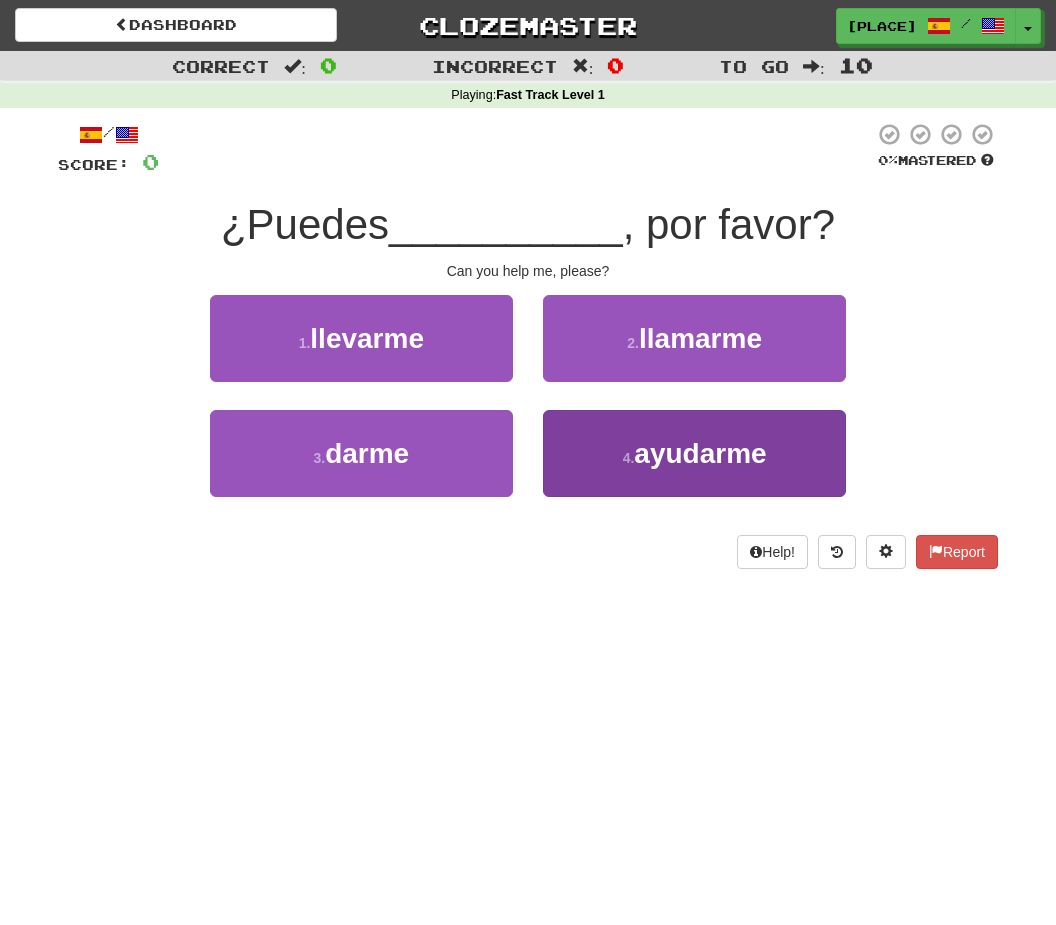 click on "ayudarme" at bounding box center (700, 453) 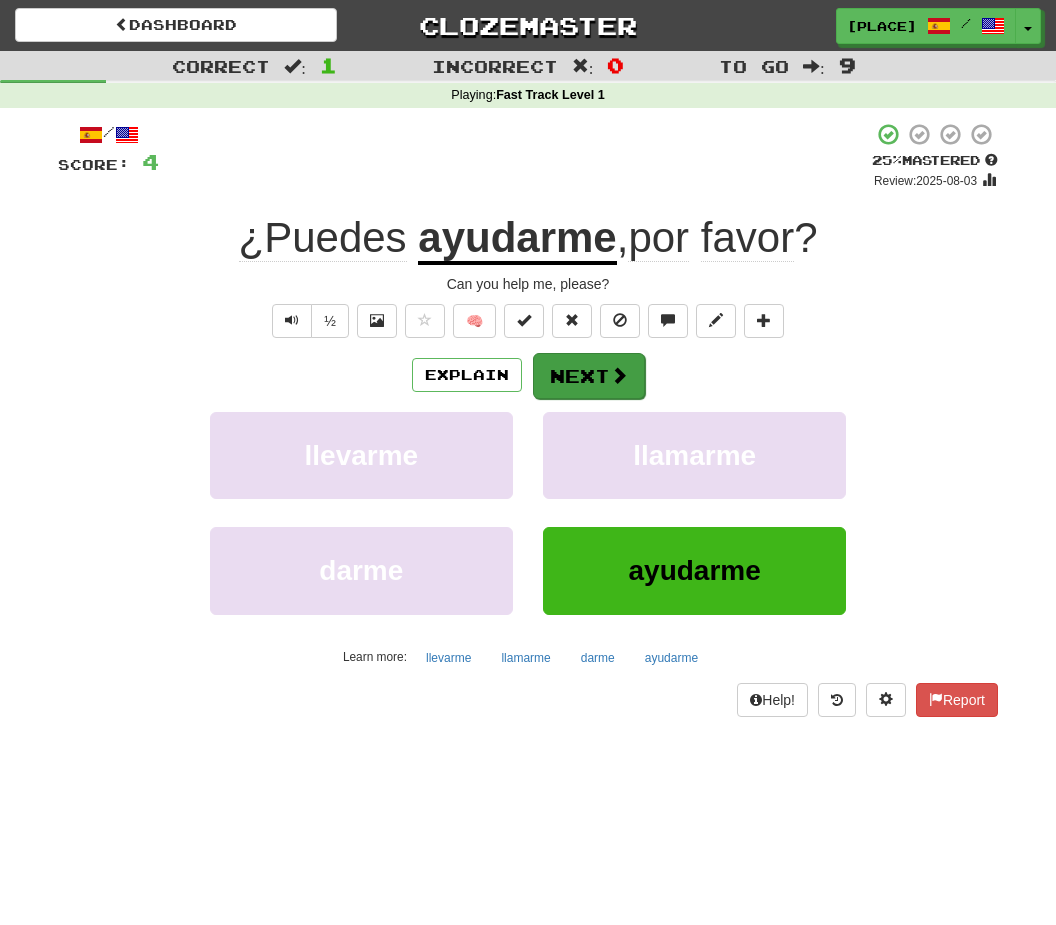 click on "Next" at bounding box center [589, 376] 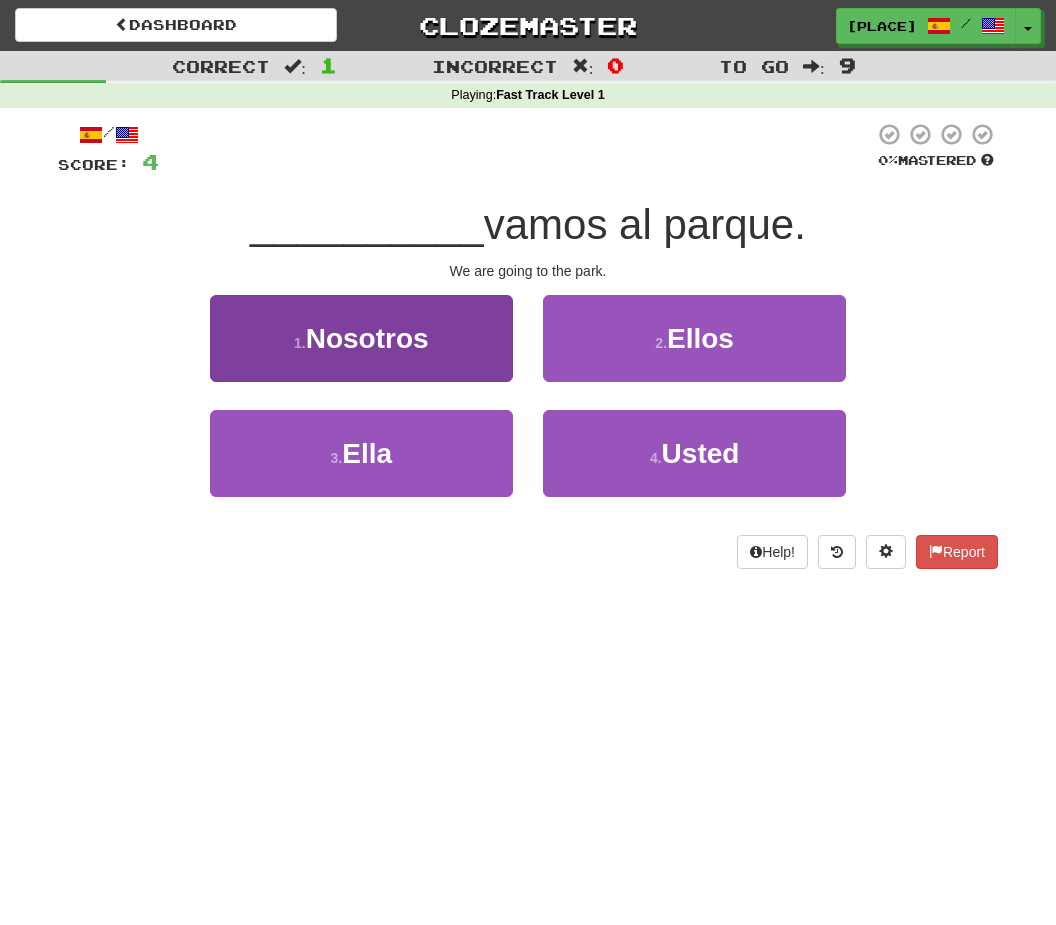 click on "Nosotros" at bounding box center [367, 338] 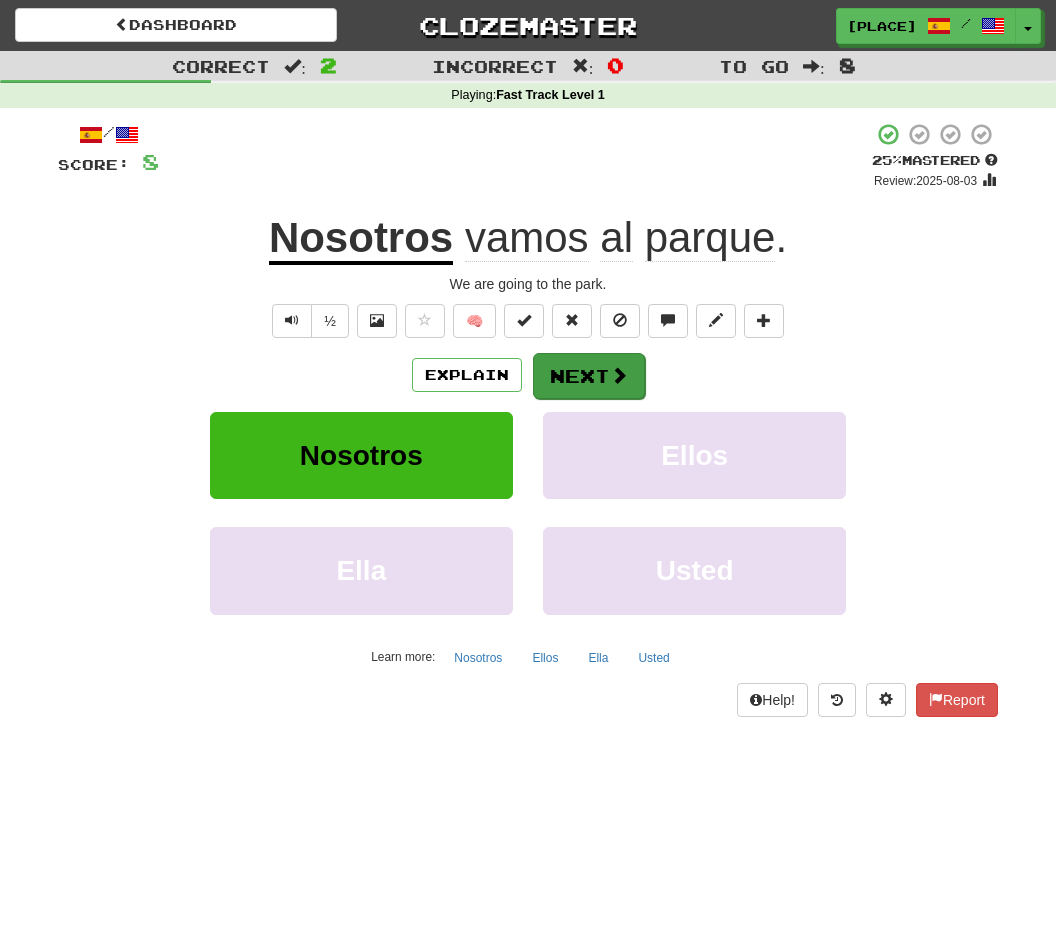 click on "Next" at bounding box center [589, 376] 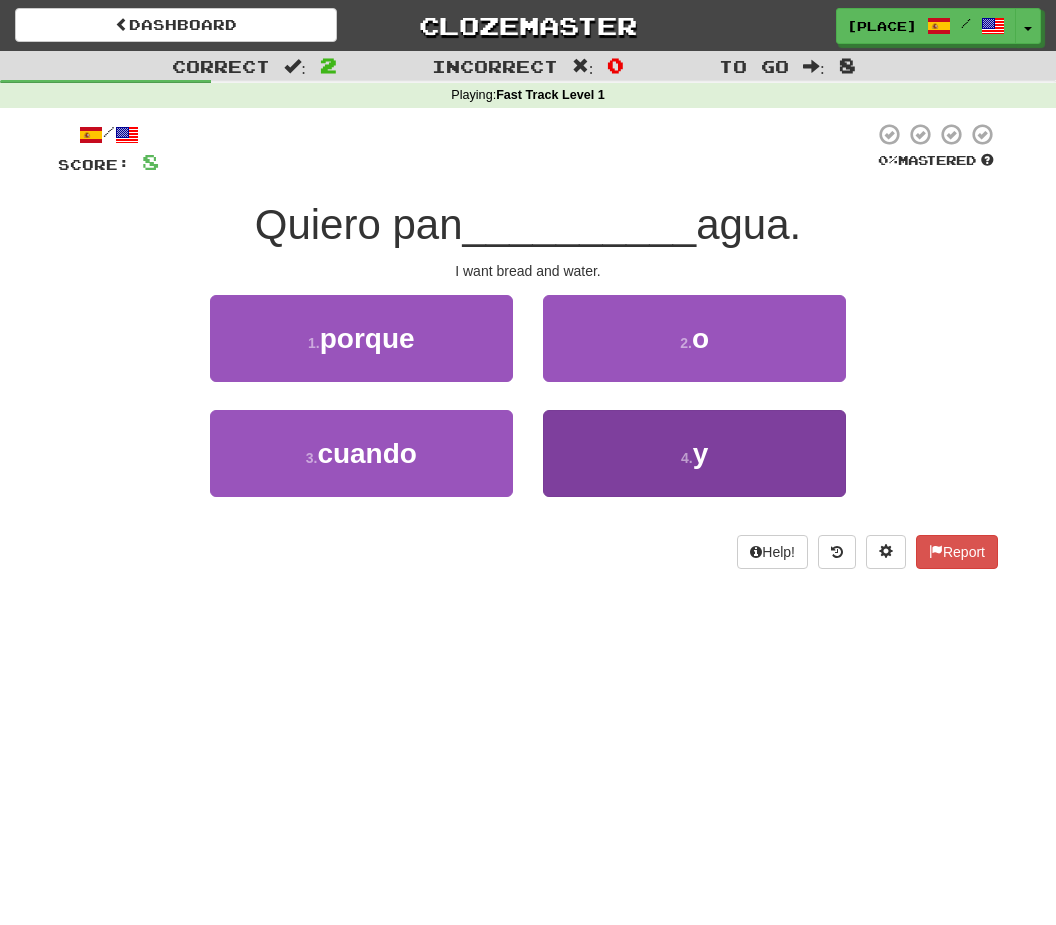 click on "4 .  y" at bounding box center [694, 453] 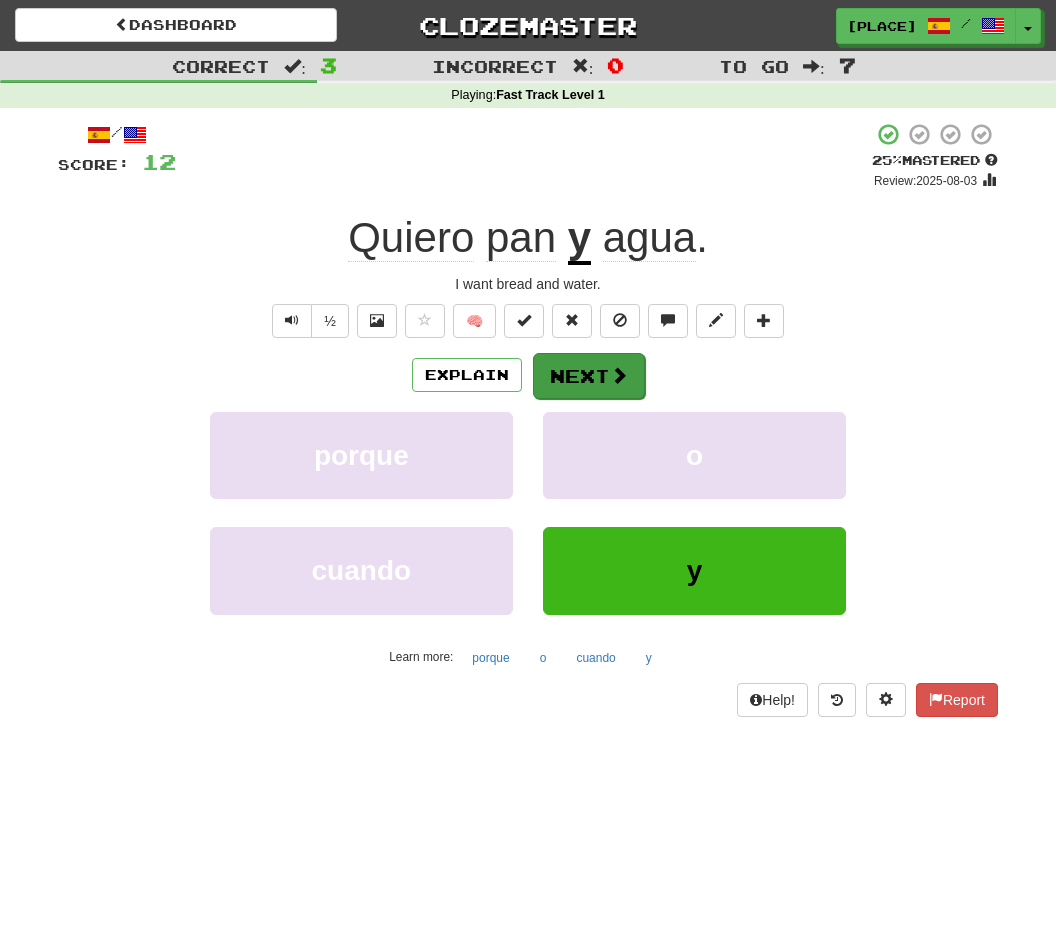 click on "Next" at bounding box center [589, 376] 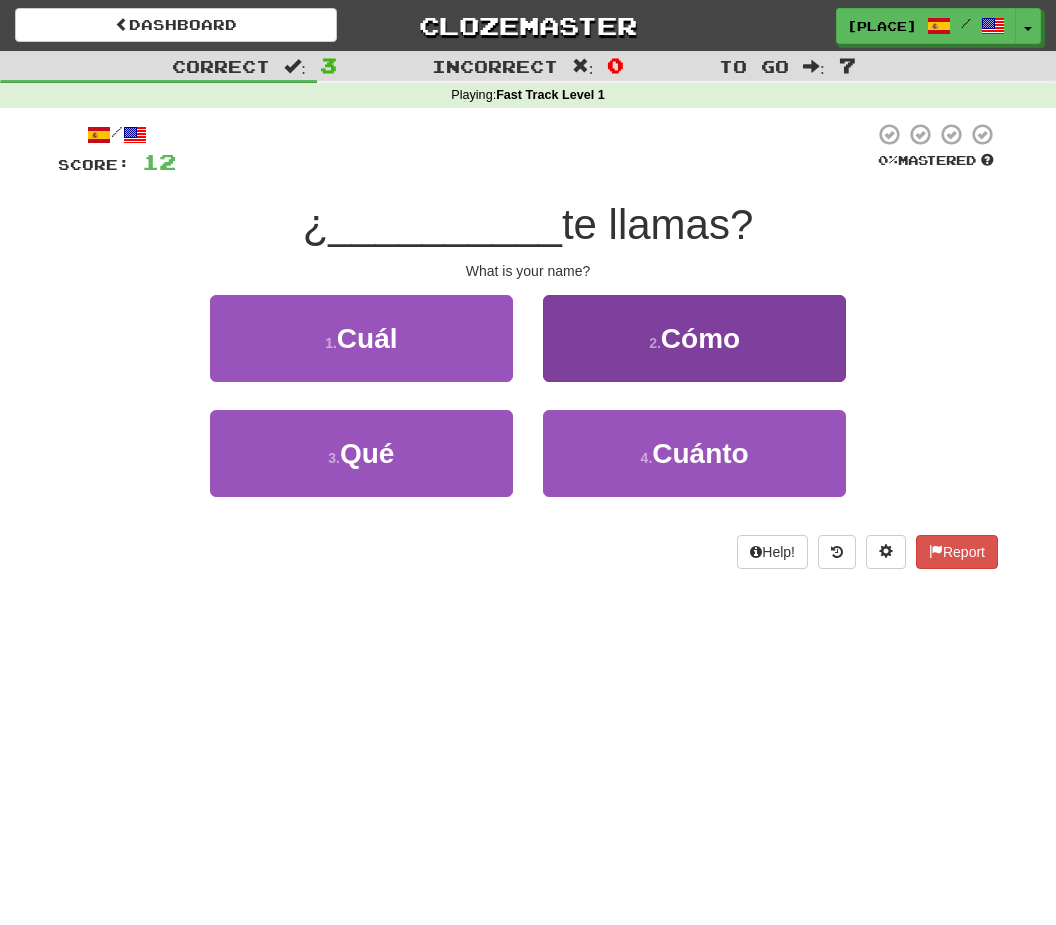 click on "Cómo" at bounding box center (700, 338) 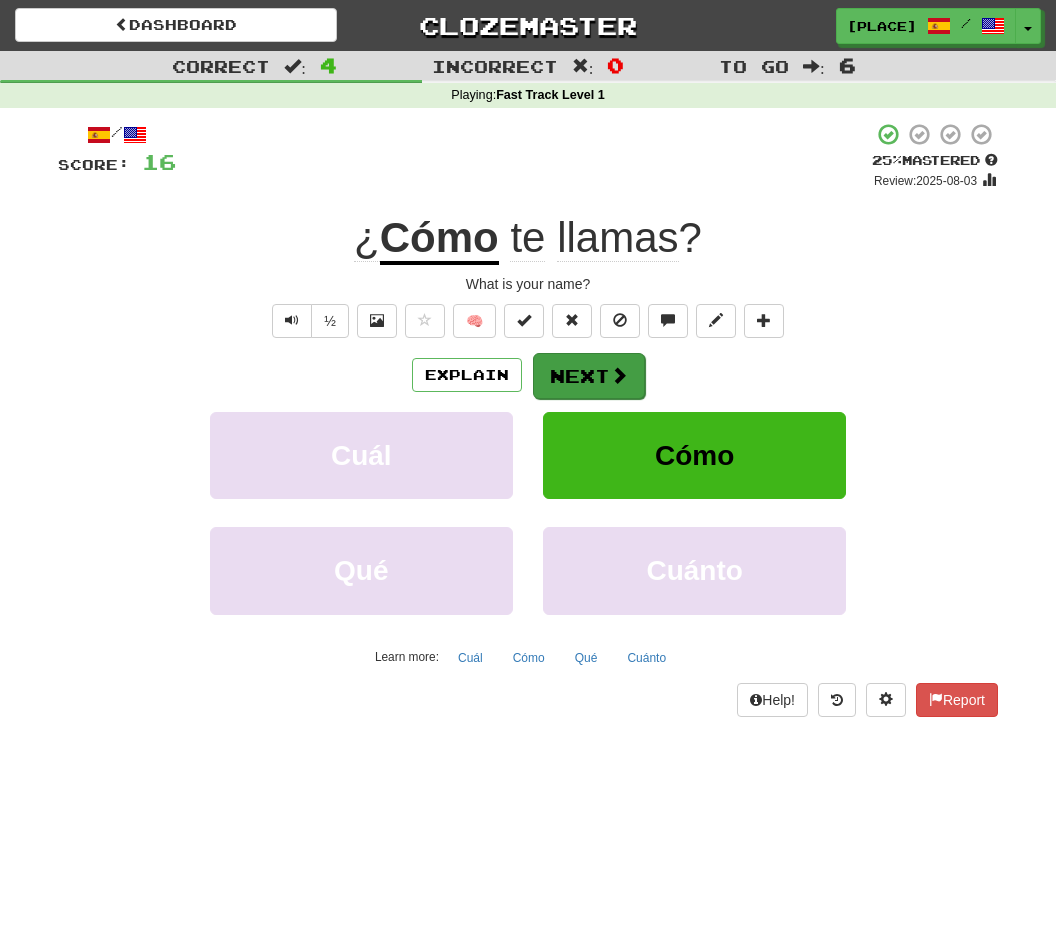 click on "Next" at bounding box center [589, 376] 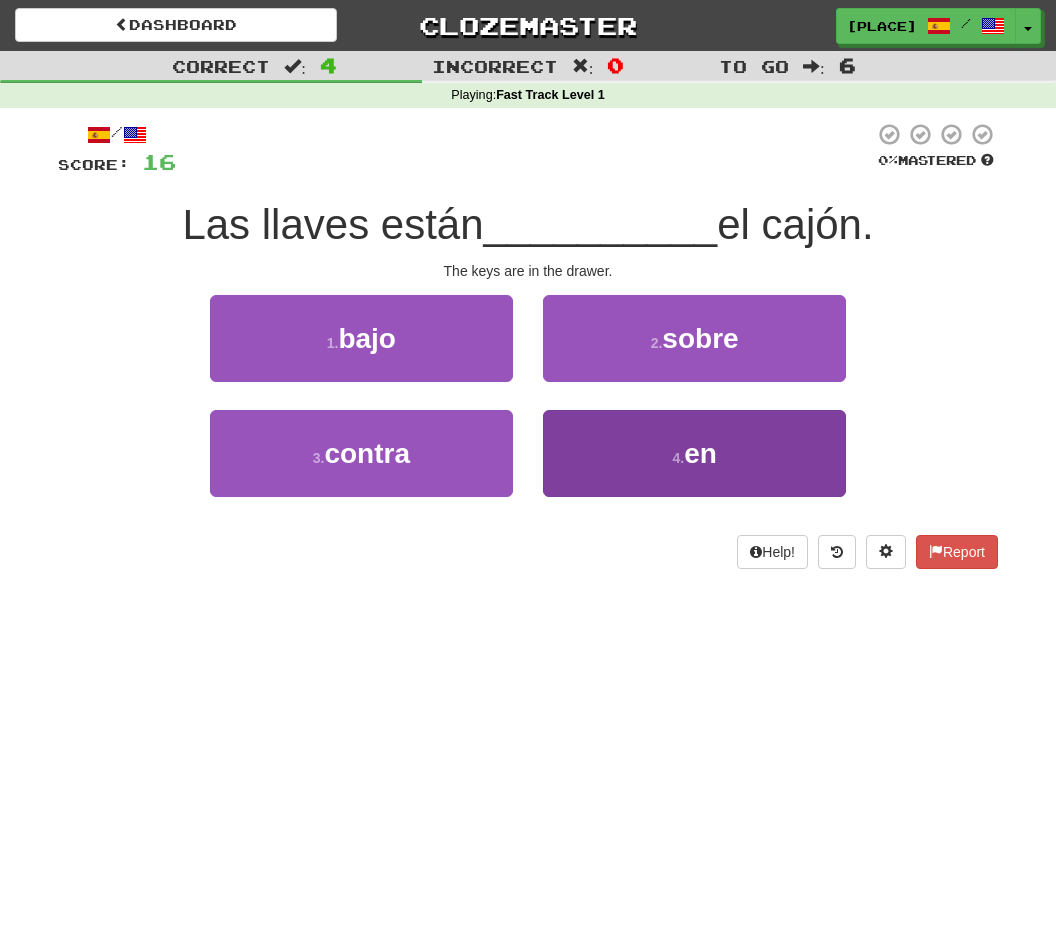 click on "en" at bounding box center [700, 453] 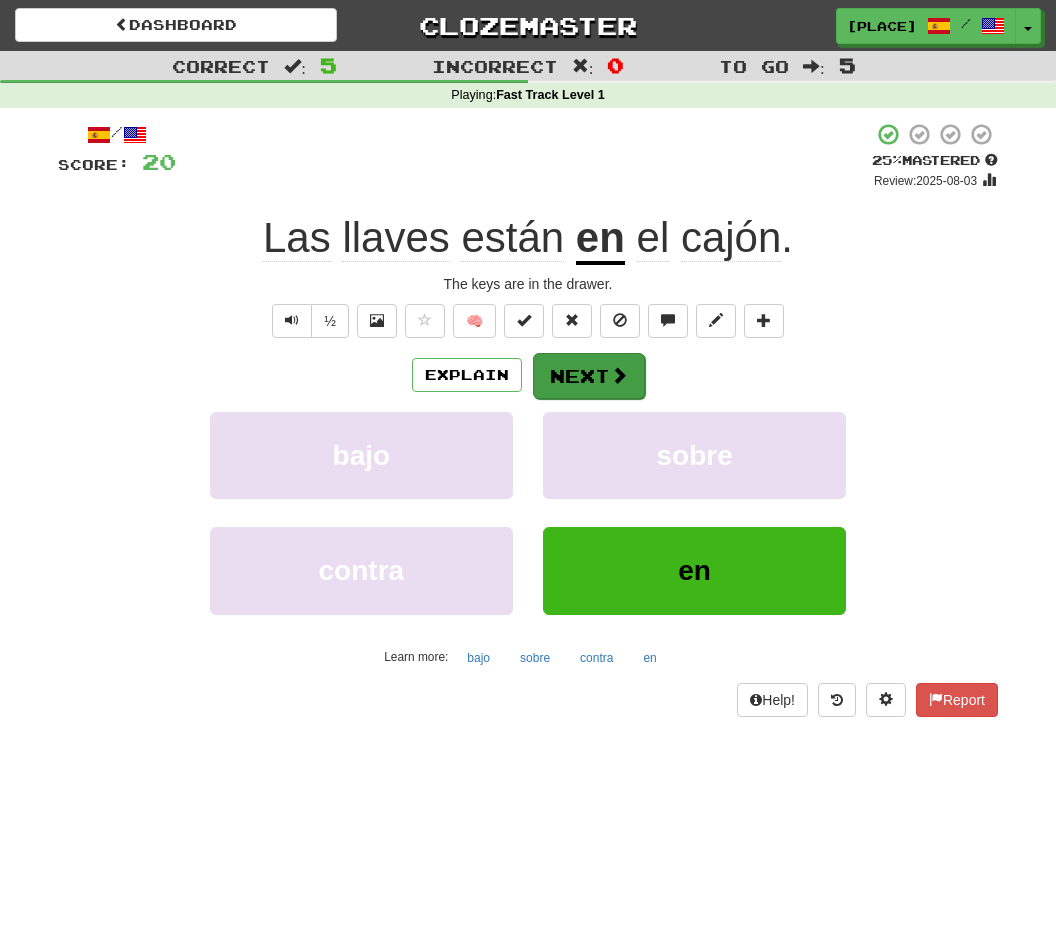 click on "Next" at bounding box center (589, 376) 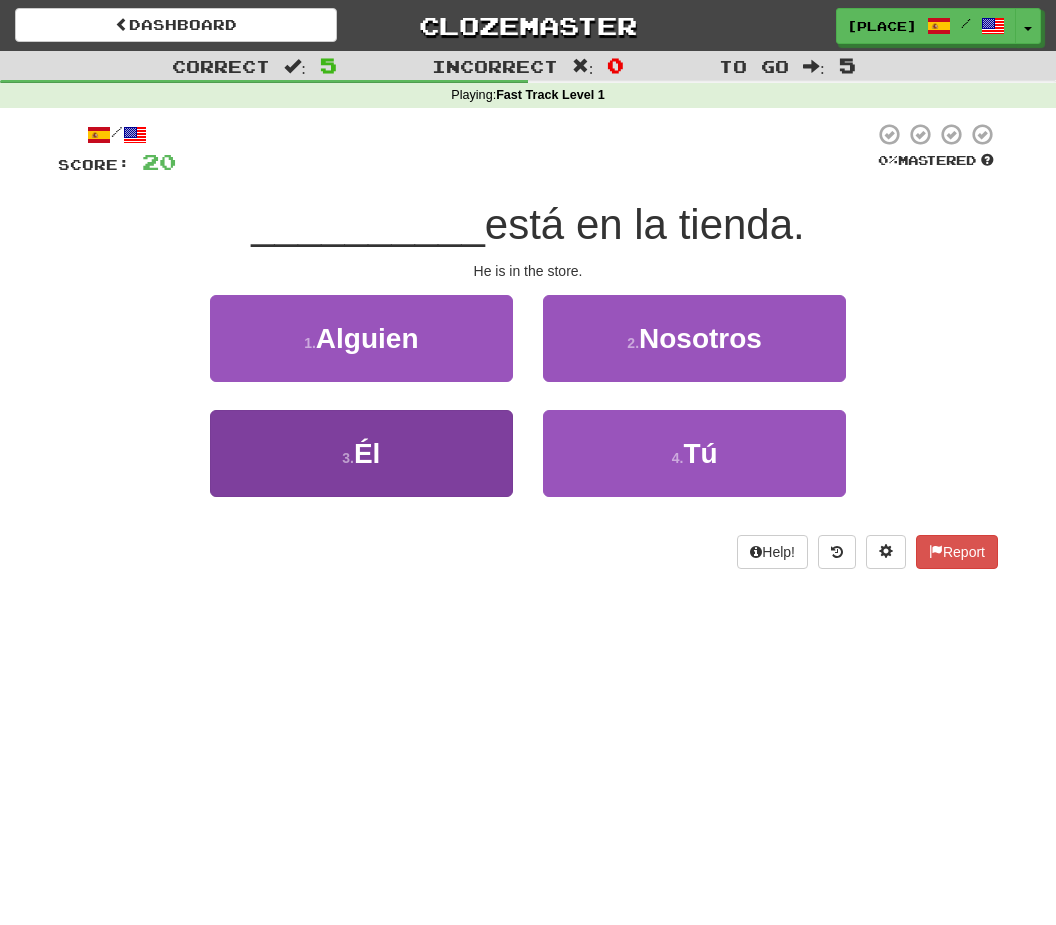 click on "Él" at bounding box center [367, 453] 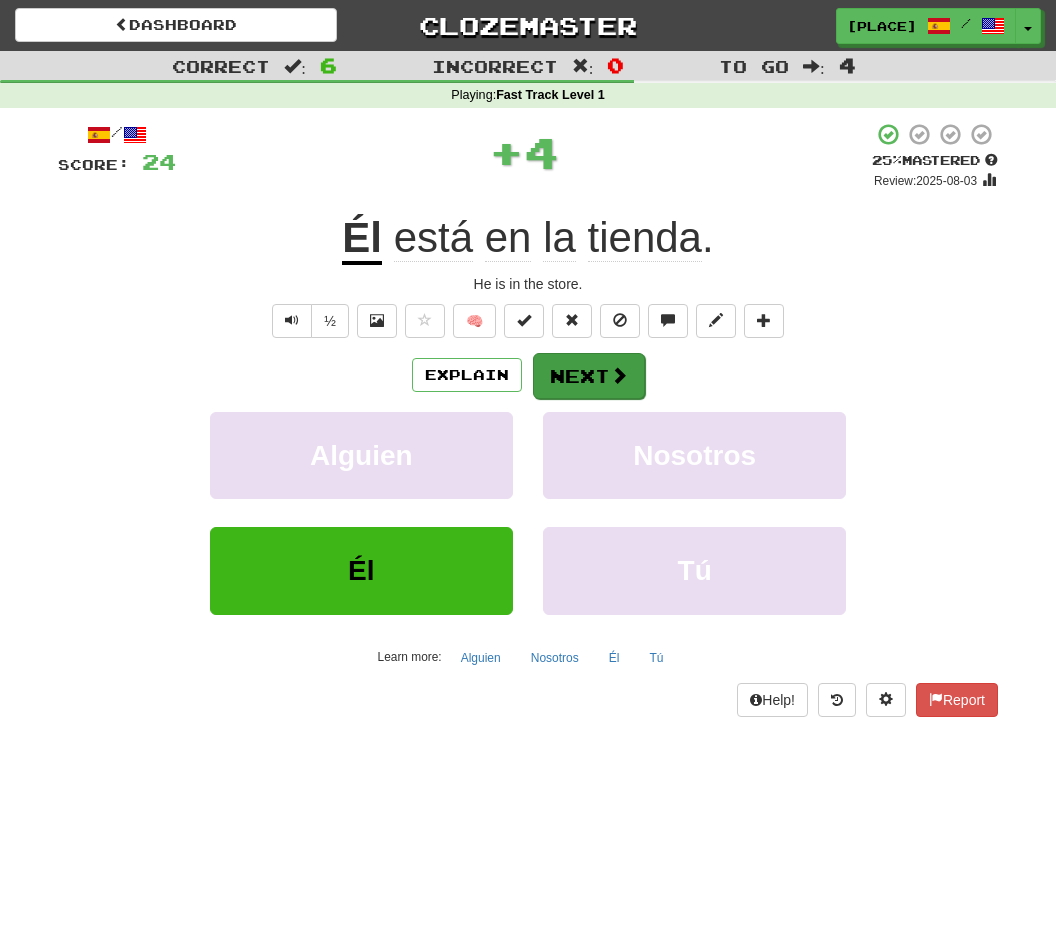 click on "Next" at bounding box center [589, 376] 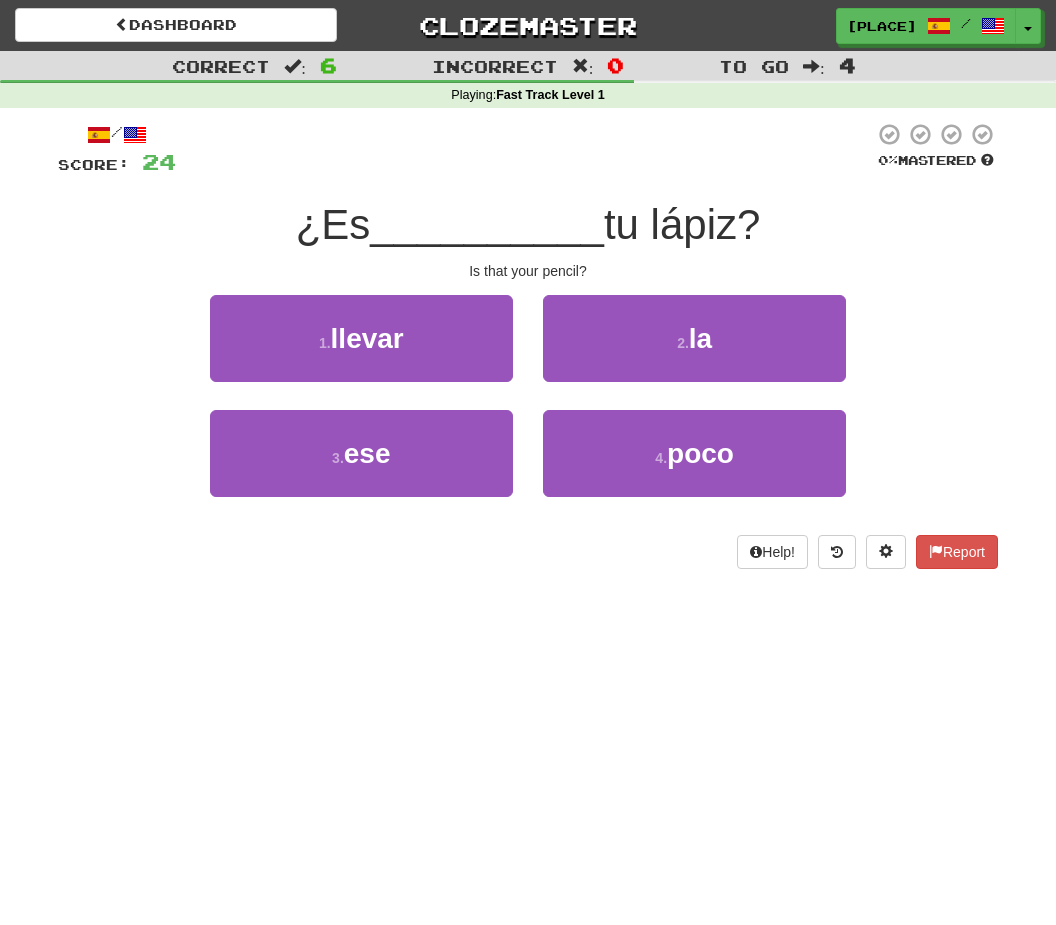 click on "ese" at bounding box center [367, 453] 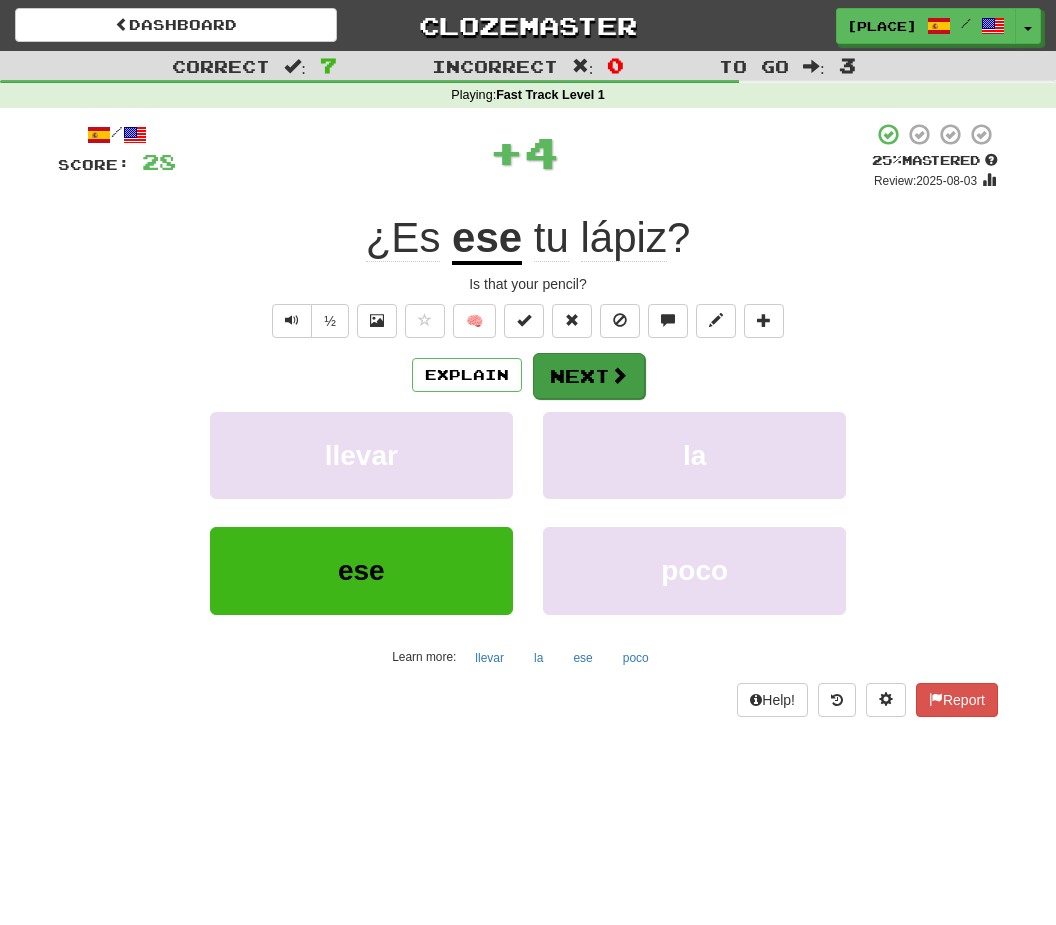 click at bounding box center [619, 375] 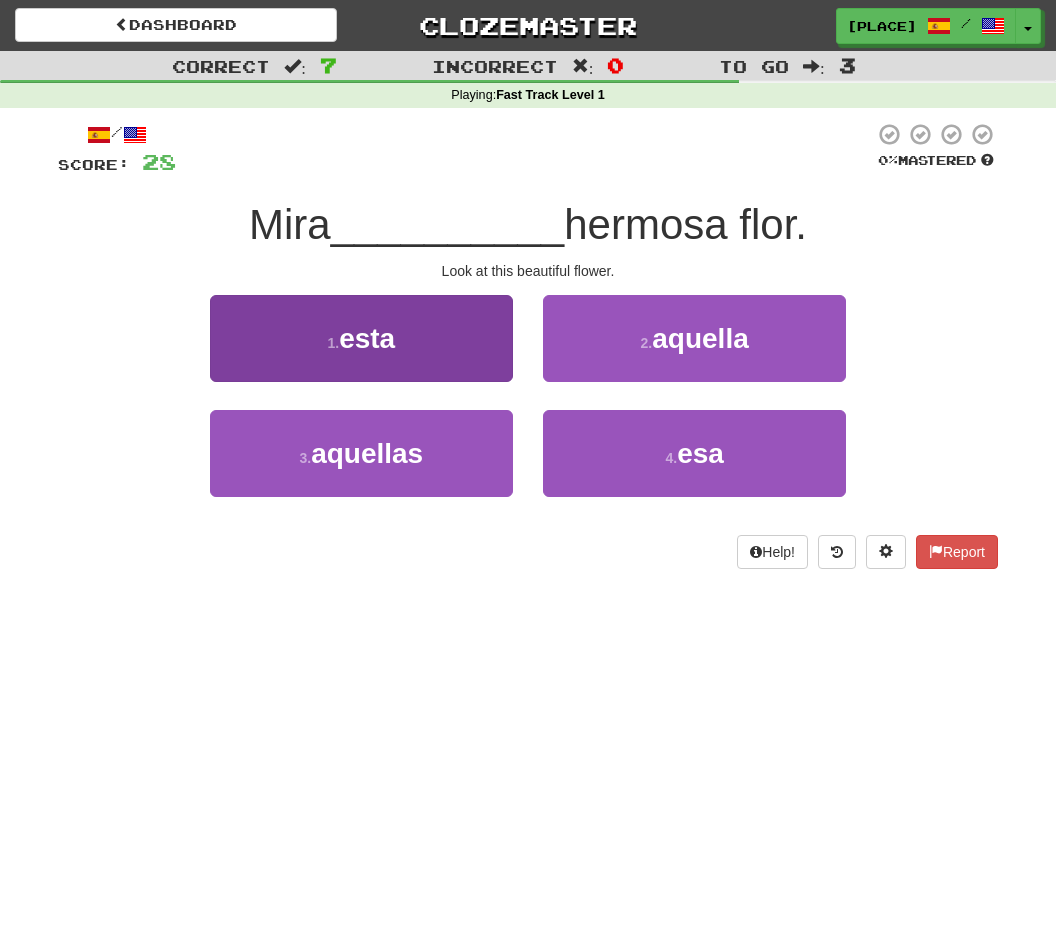 click on "1 .  esta" at bounding box center (361, 338) 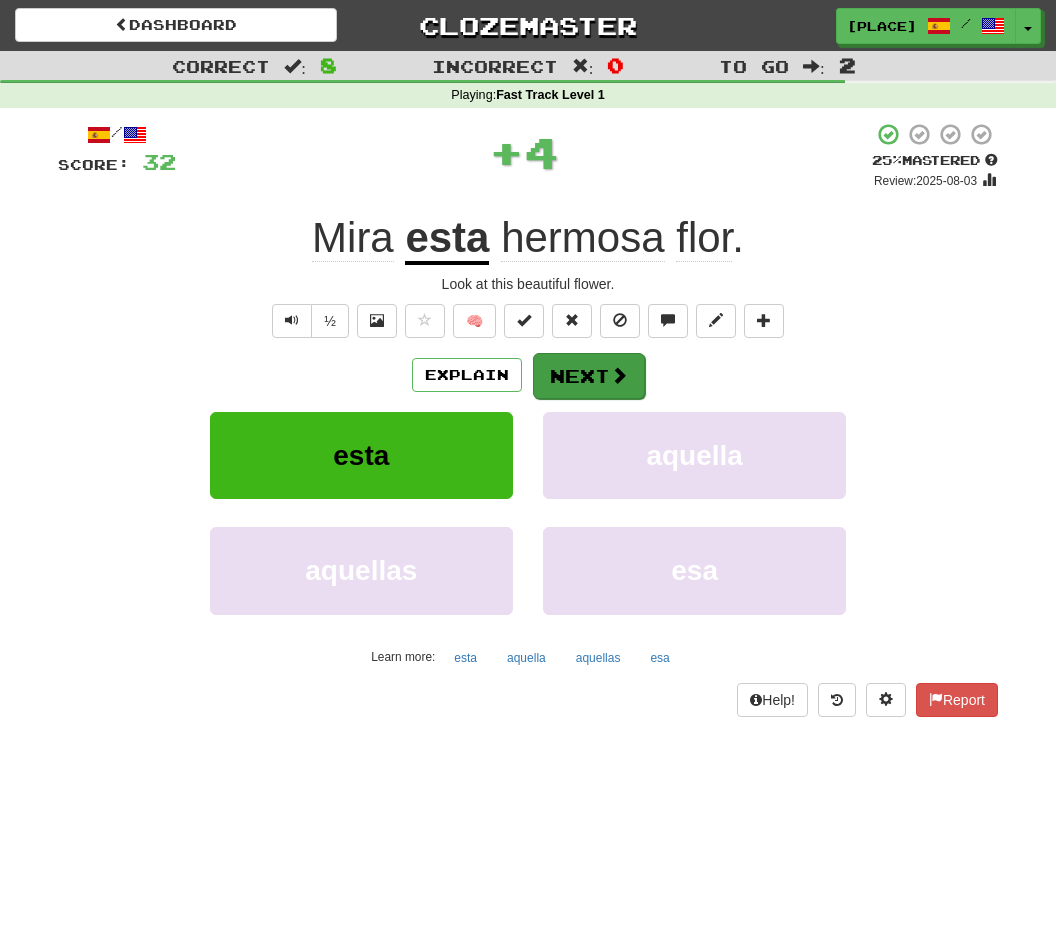 click on "Next" at bounding box center [589, 376] 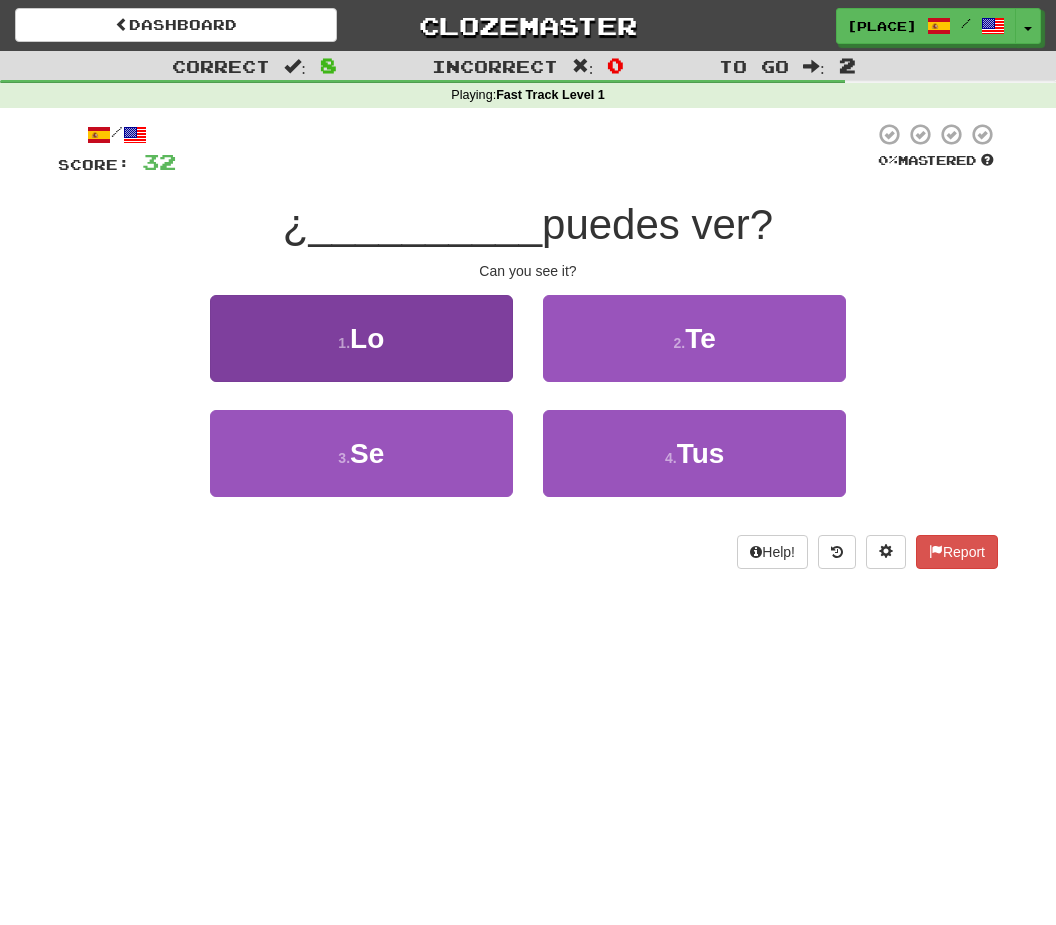 click on "1 .  Lo" at bounding box center [361, 338] 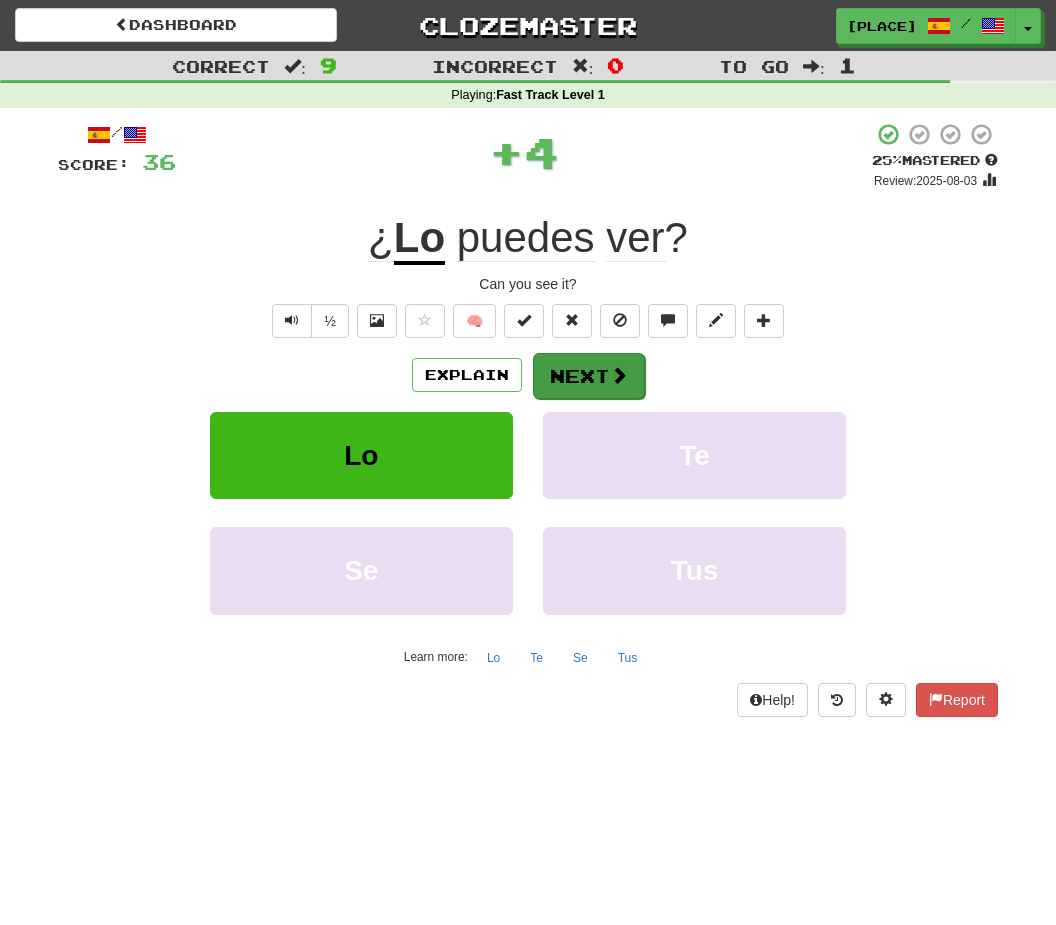 click on "Next" at bounding box center [589, 376] 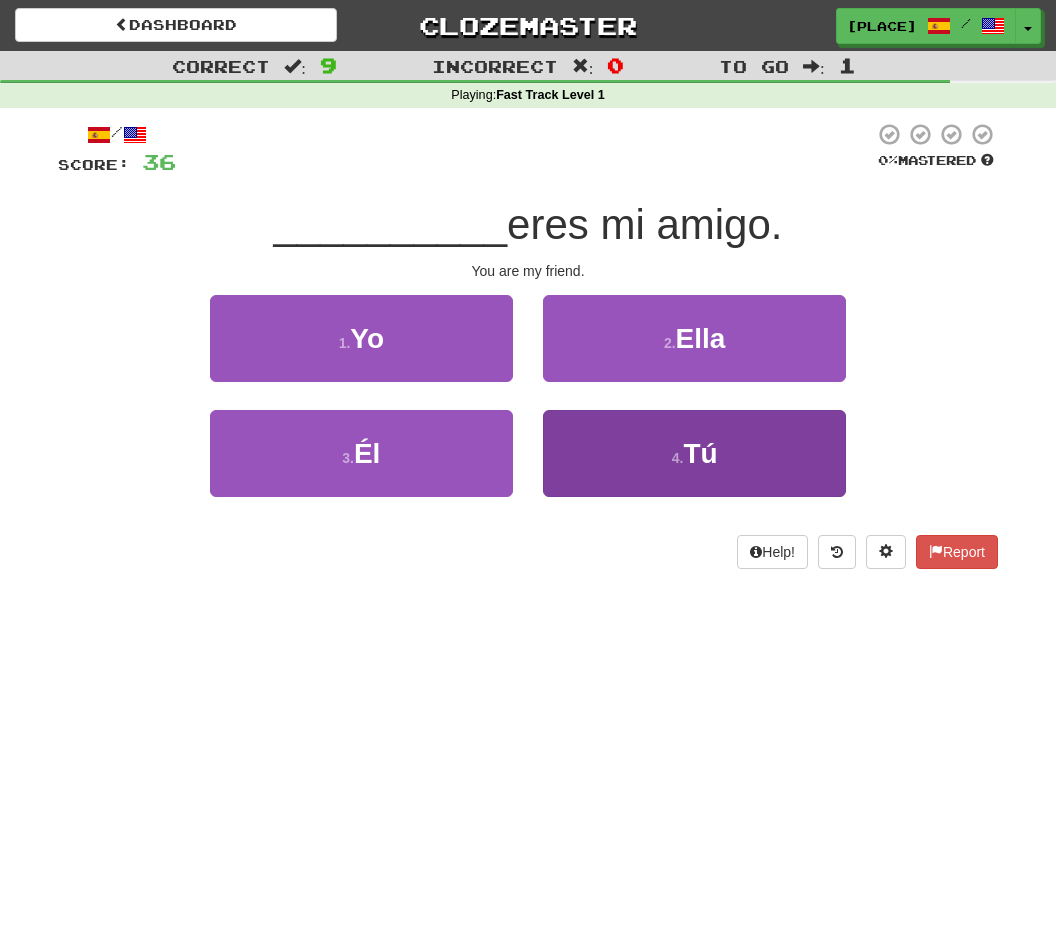 click on "4 ." at bounding box center (678, 458) 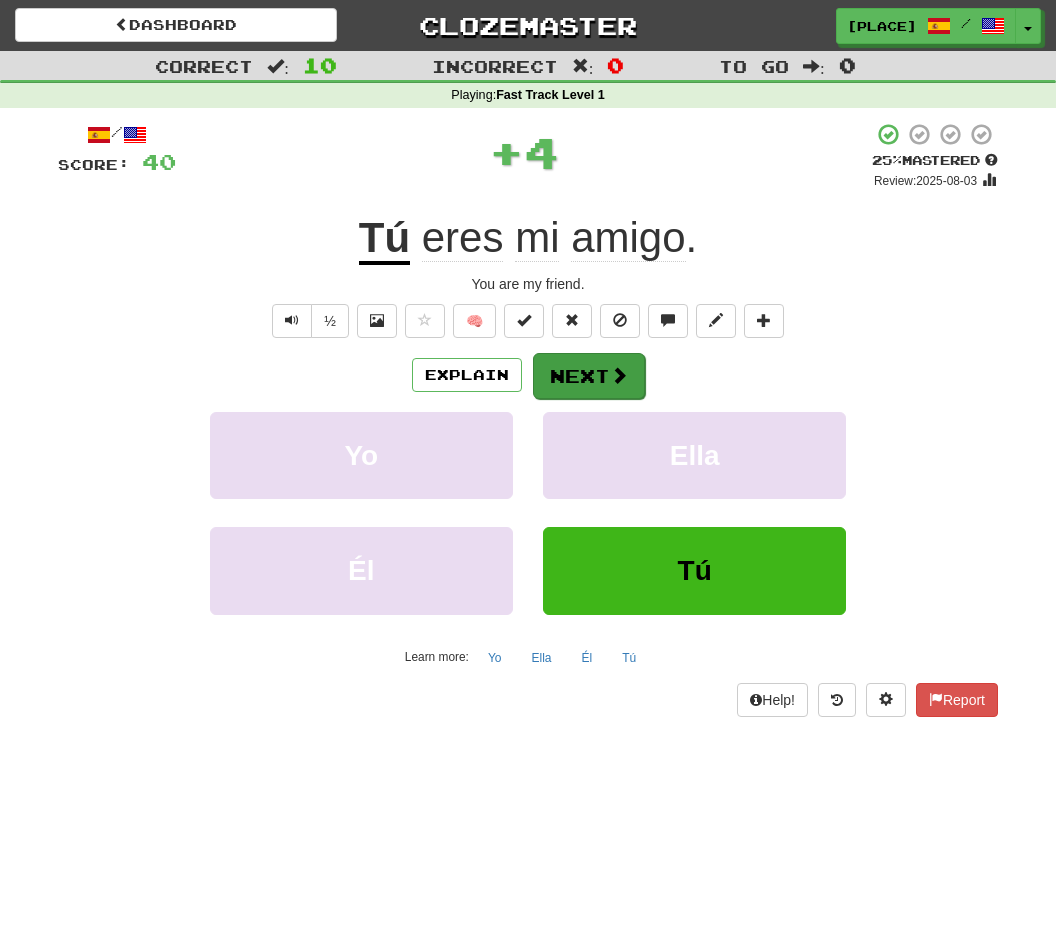 click on "Next" at bounding box center [589, 376] 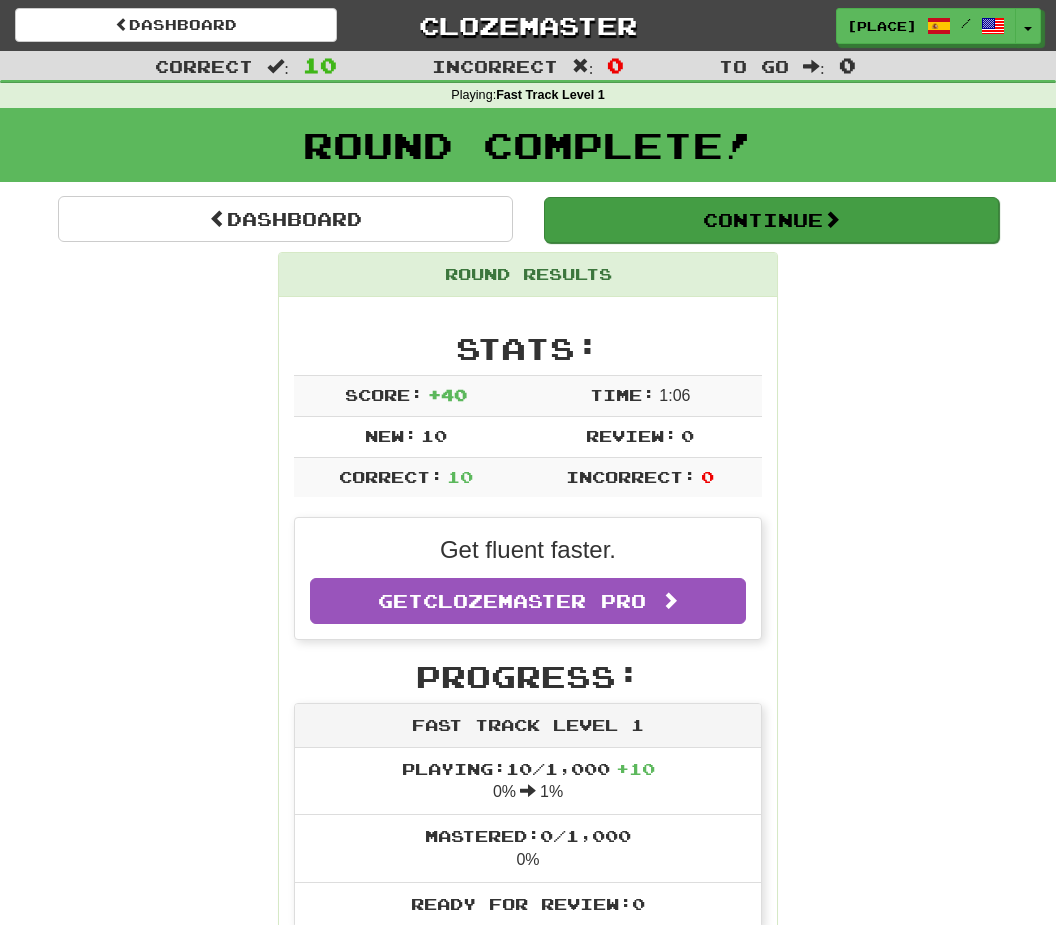 click on "Continue" at bounding box center (771, 220) 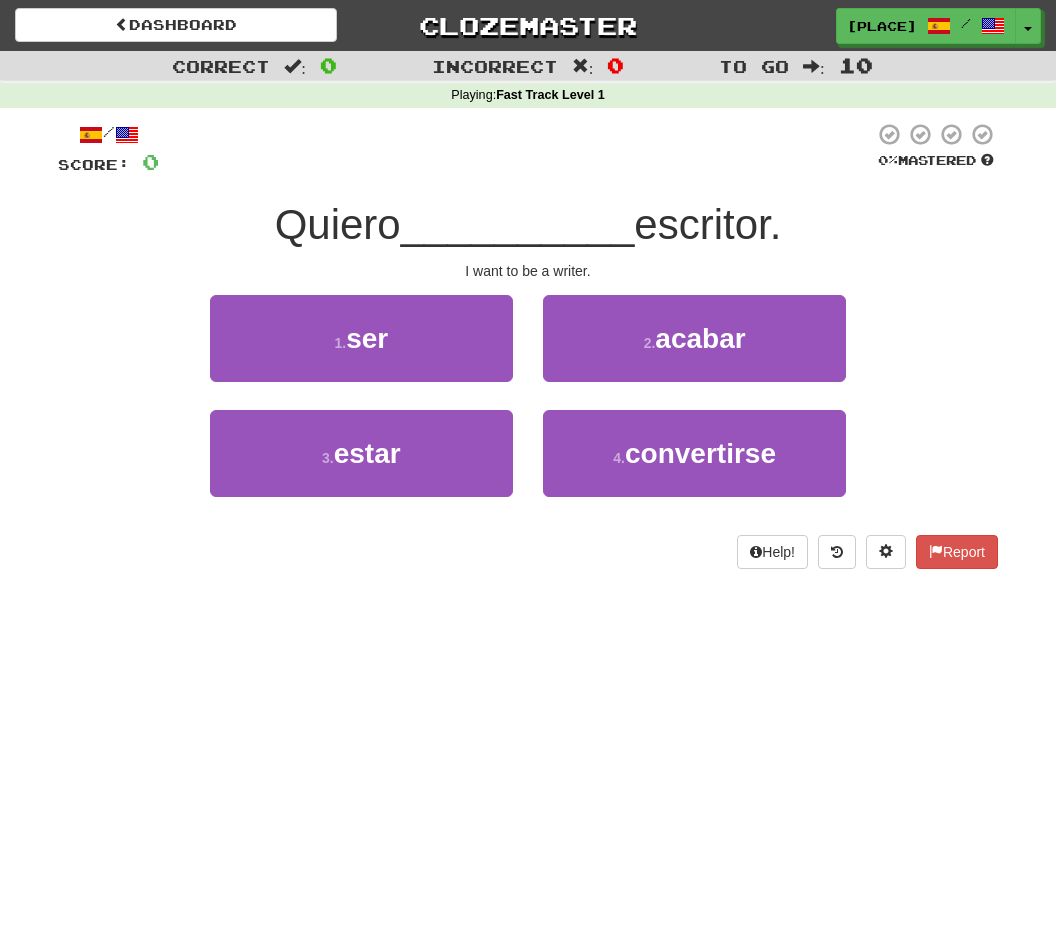 click on "ser" at bounding box center [367, 338] 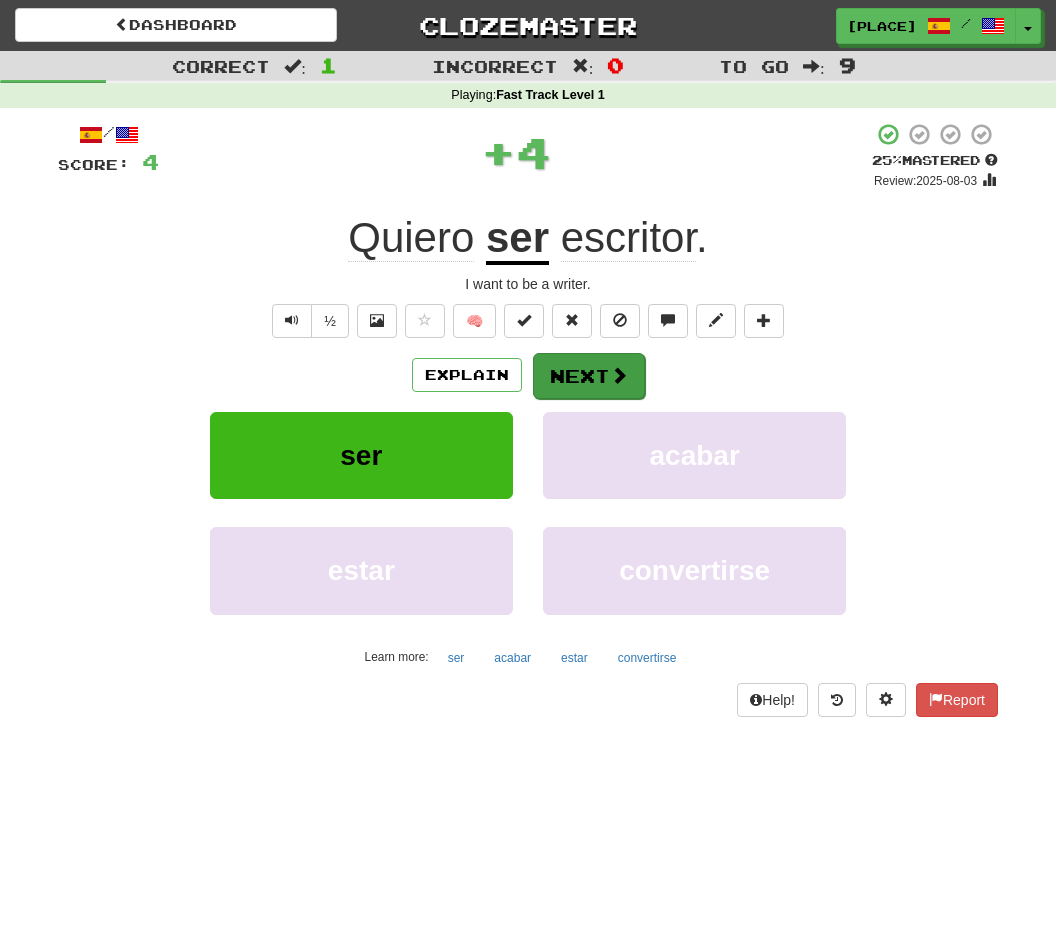 click on "Next" at bounding box center (589, 376) 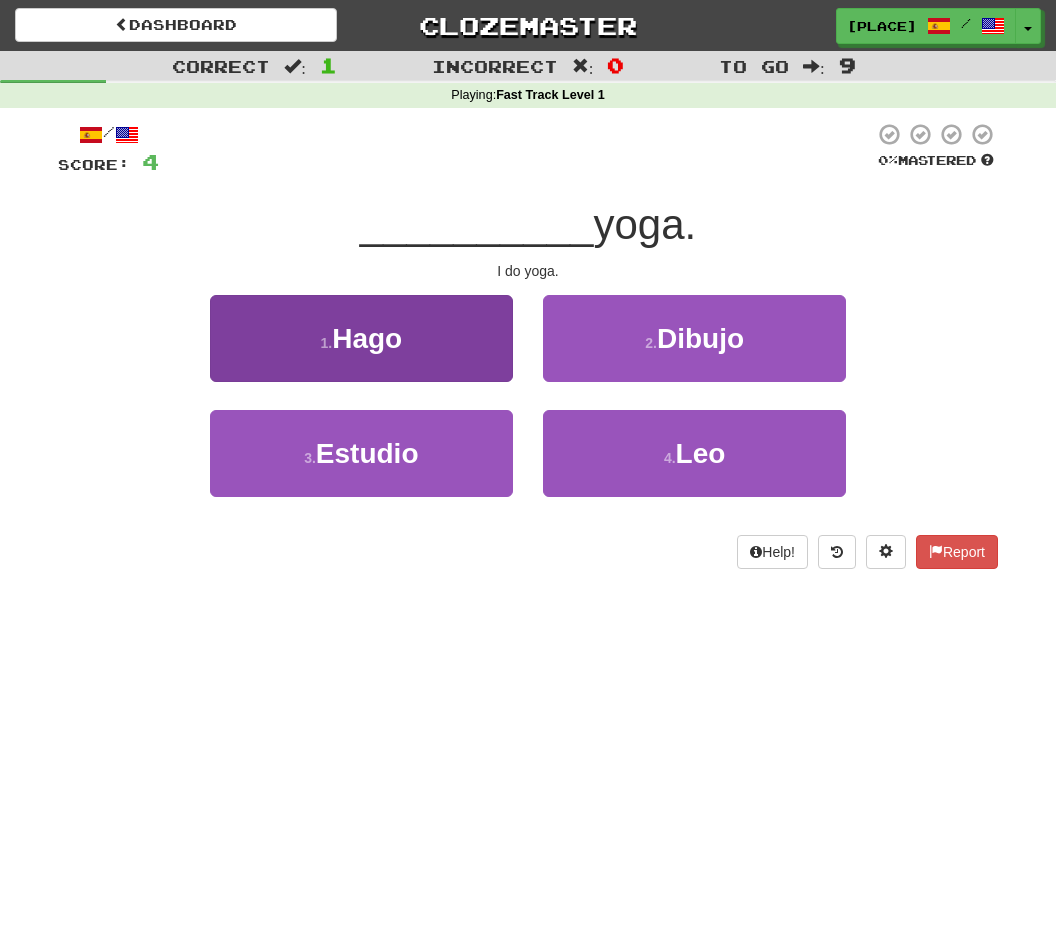 click on "Hago" at bounding box center [367, 338] 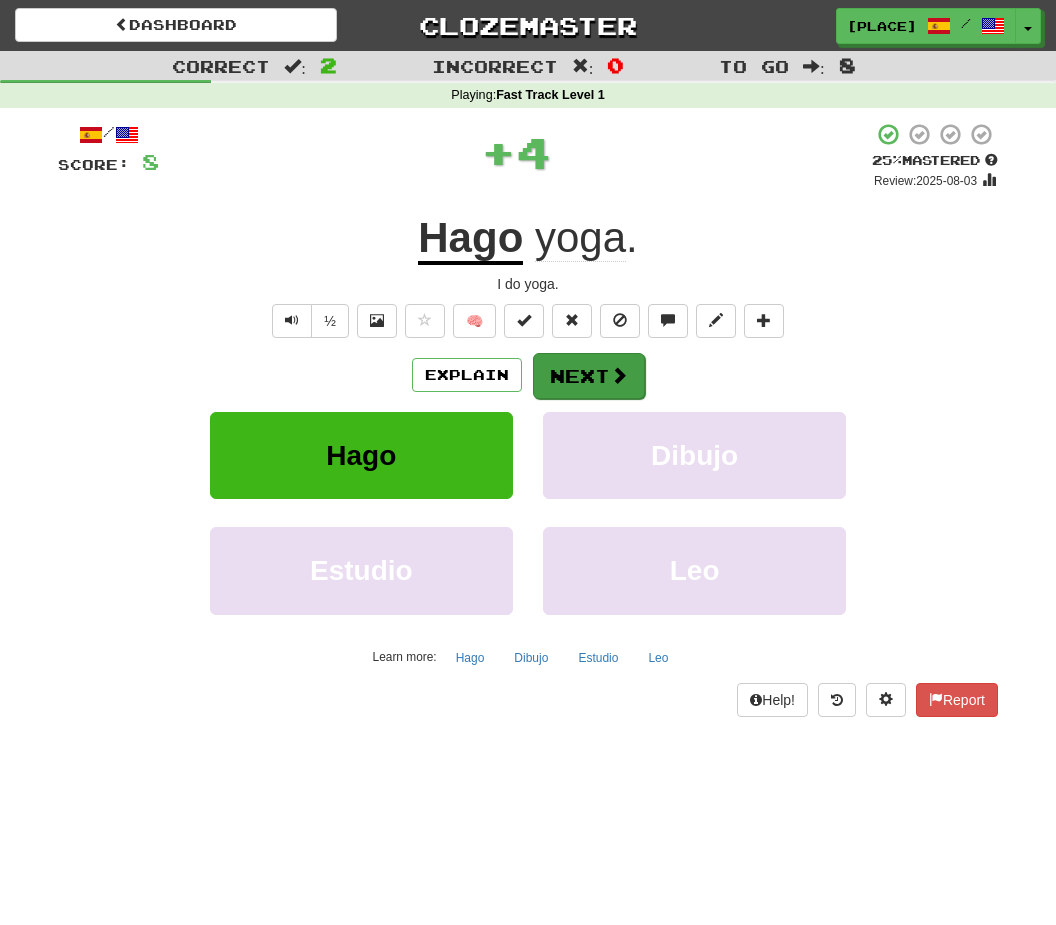 click at bounding box center (619, 375) 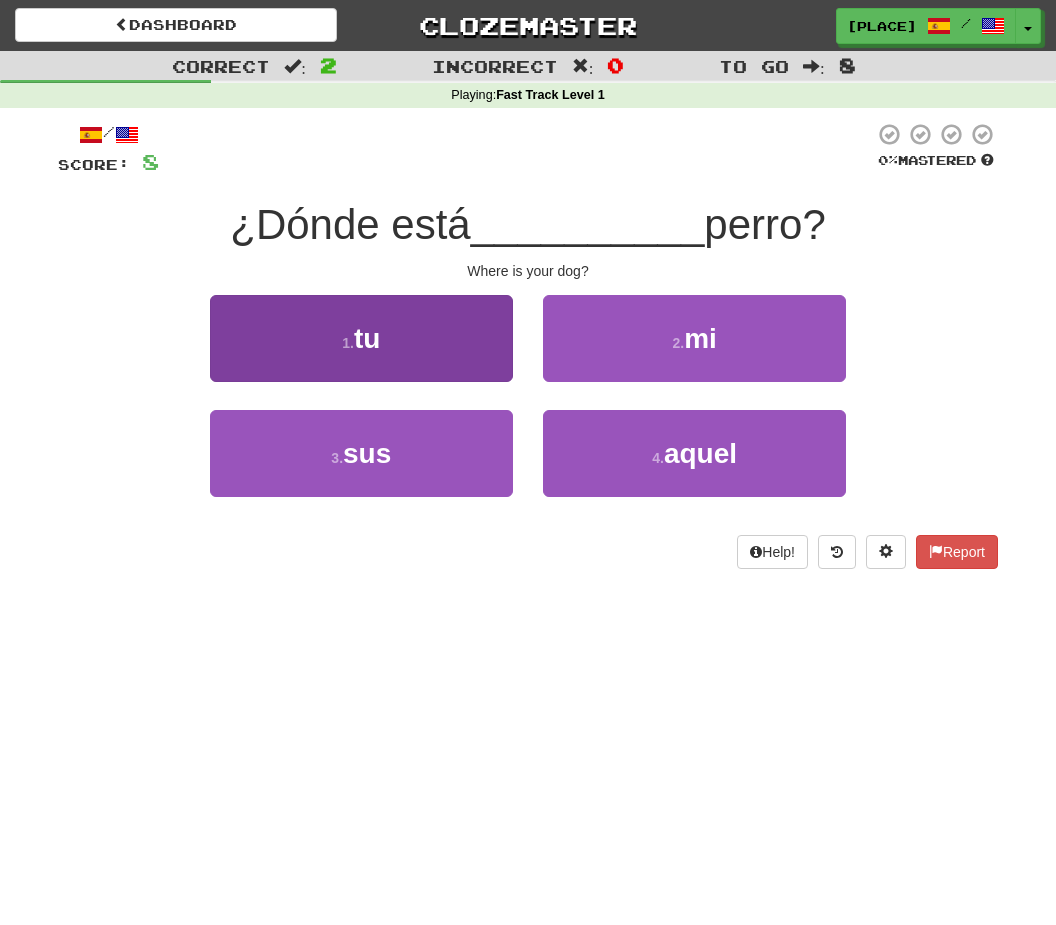 click on "1 .  tu" at bounding box center (361, 338) 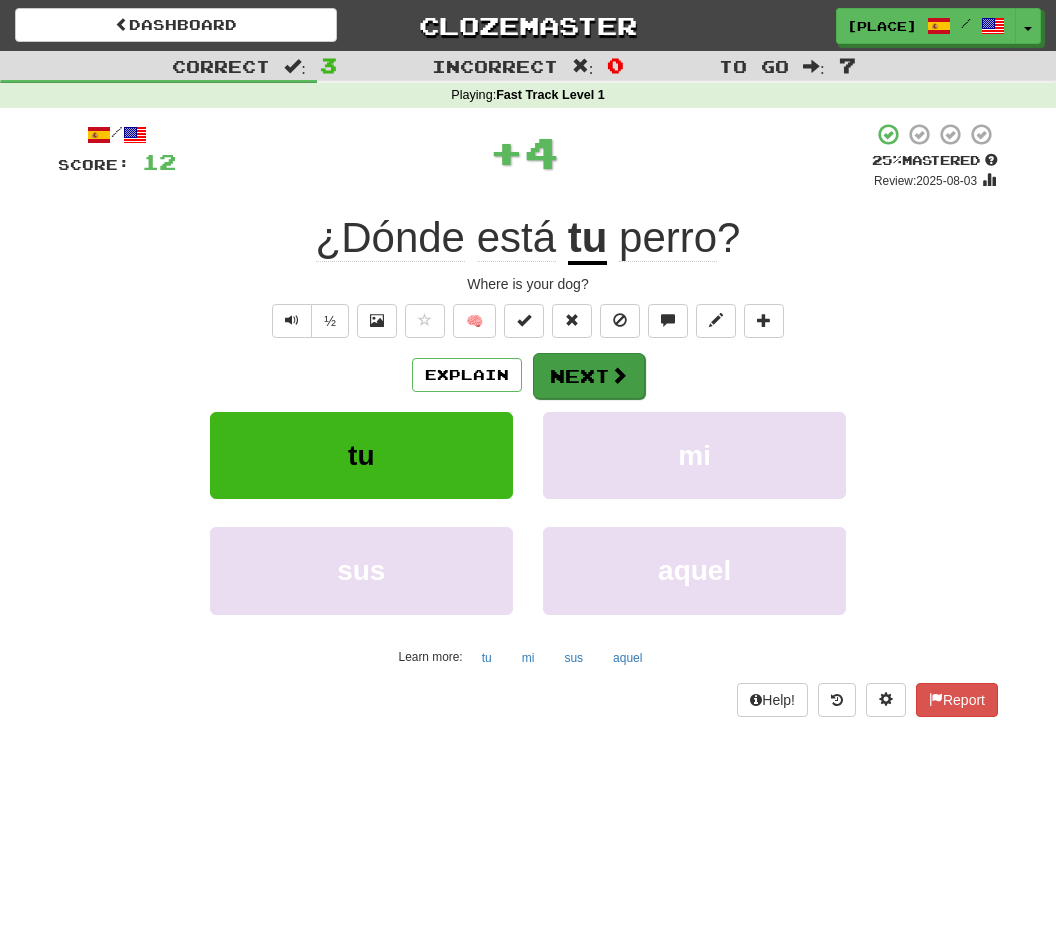 click at bounding box center [619, 375] 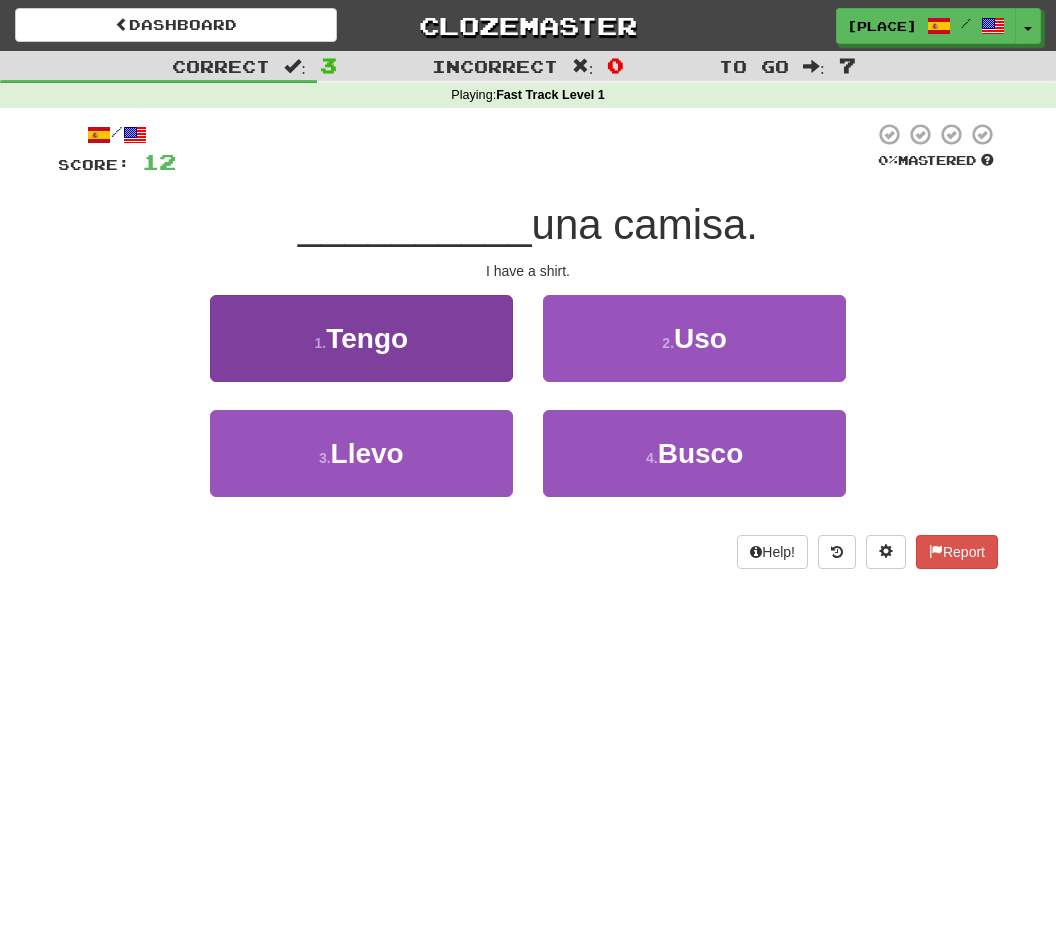 click on "Tengo" at bounding box center (367, 338) 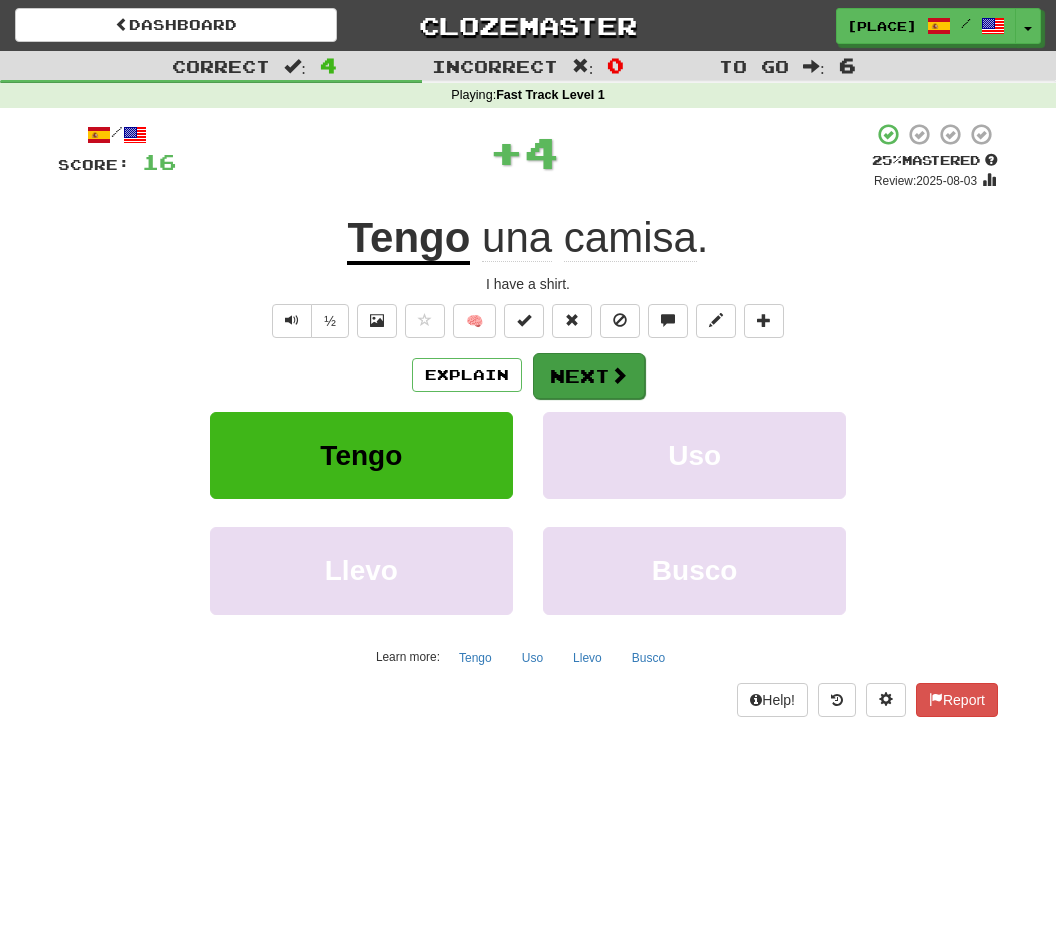 click on "Next" at bounding box center (589, 376) 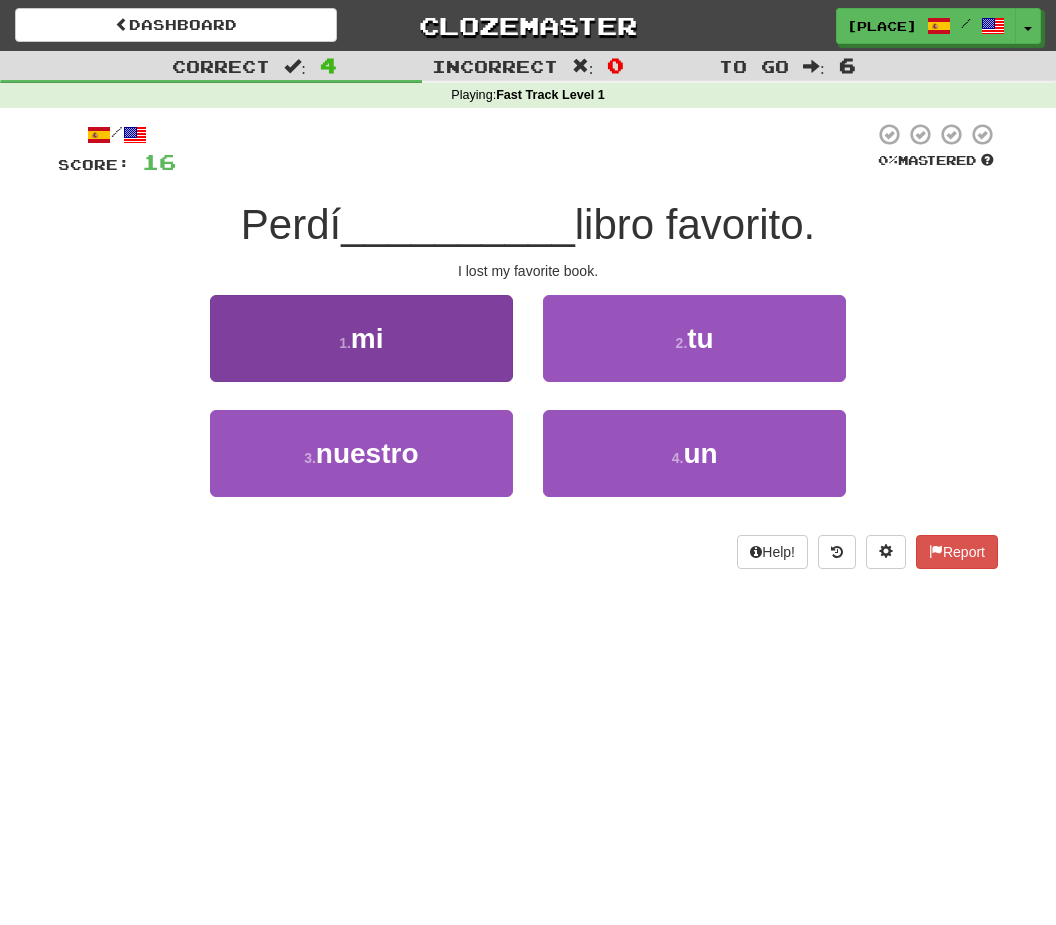 click on "1 .  mi" at bounding box center [361, 338] 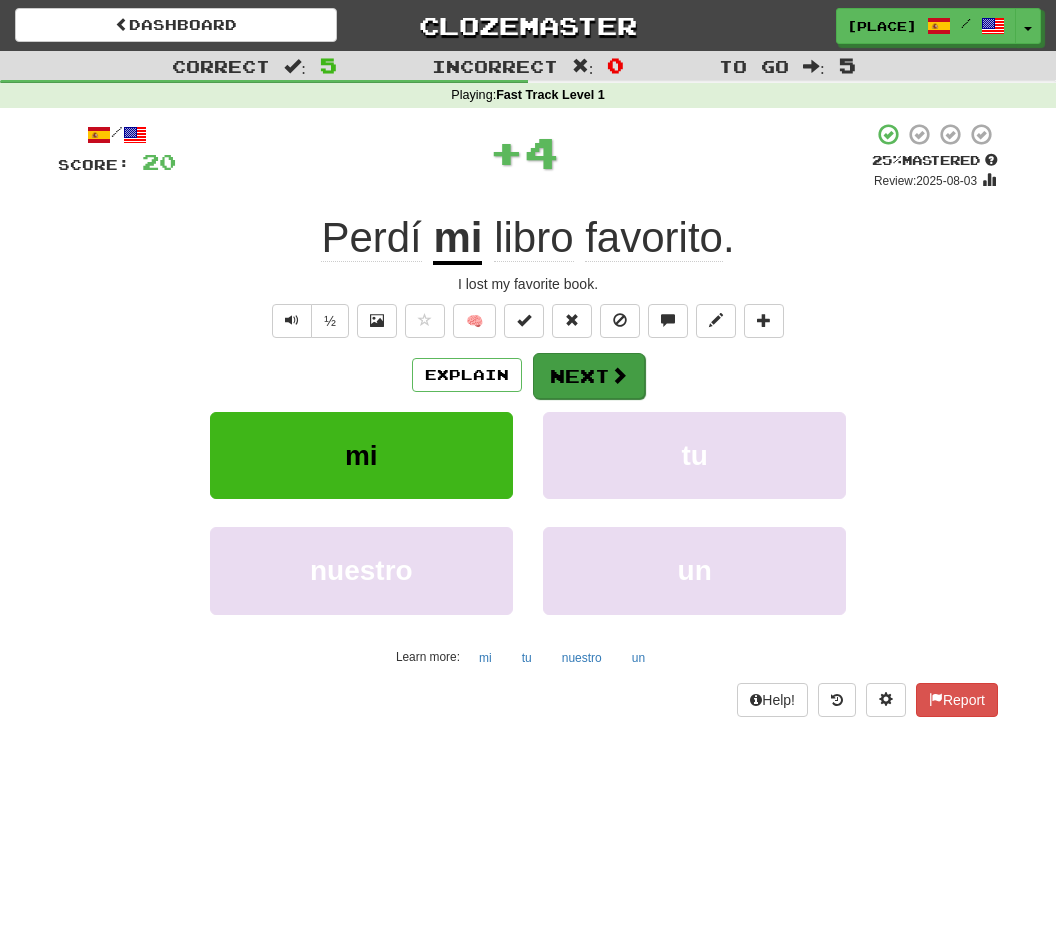 click at bounding box center (619, 375) 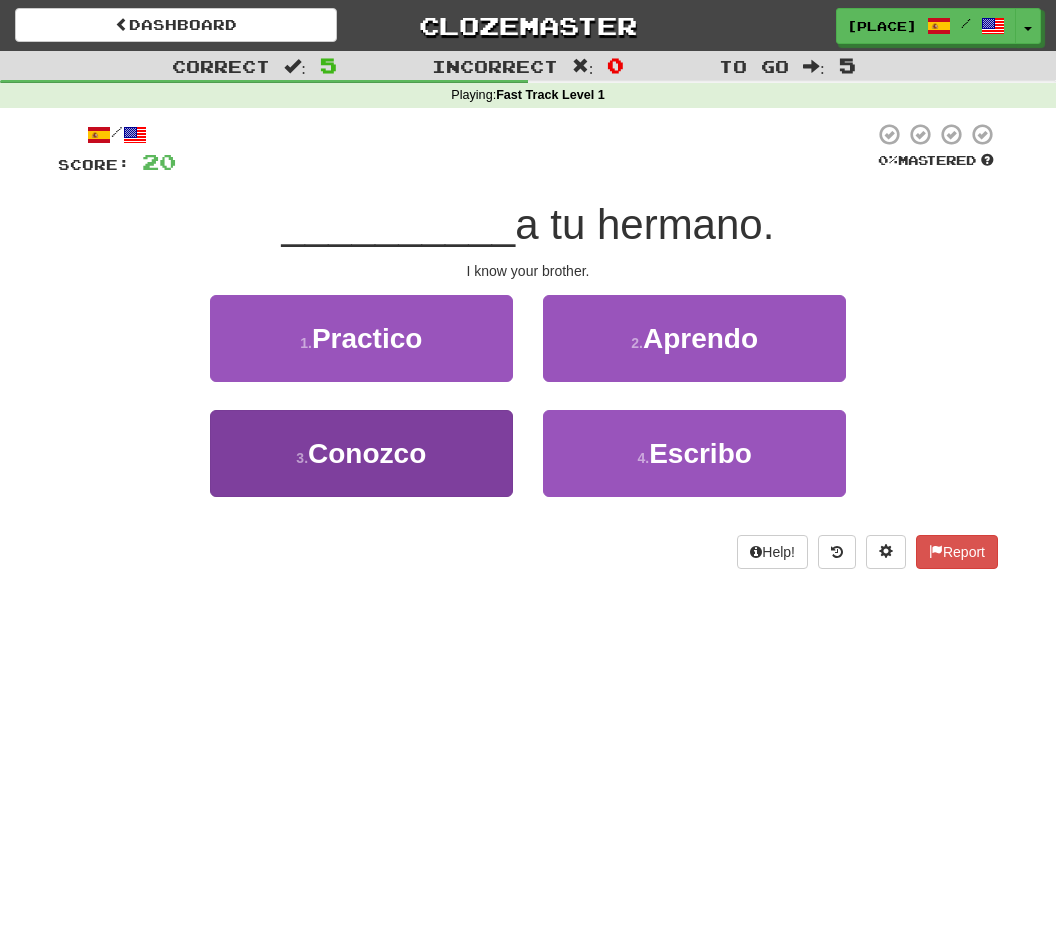 click on "Conozco" at bounding box center [367, 453] 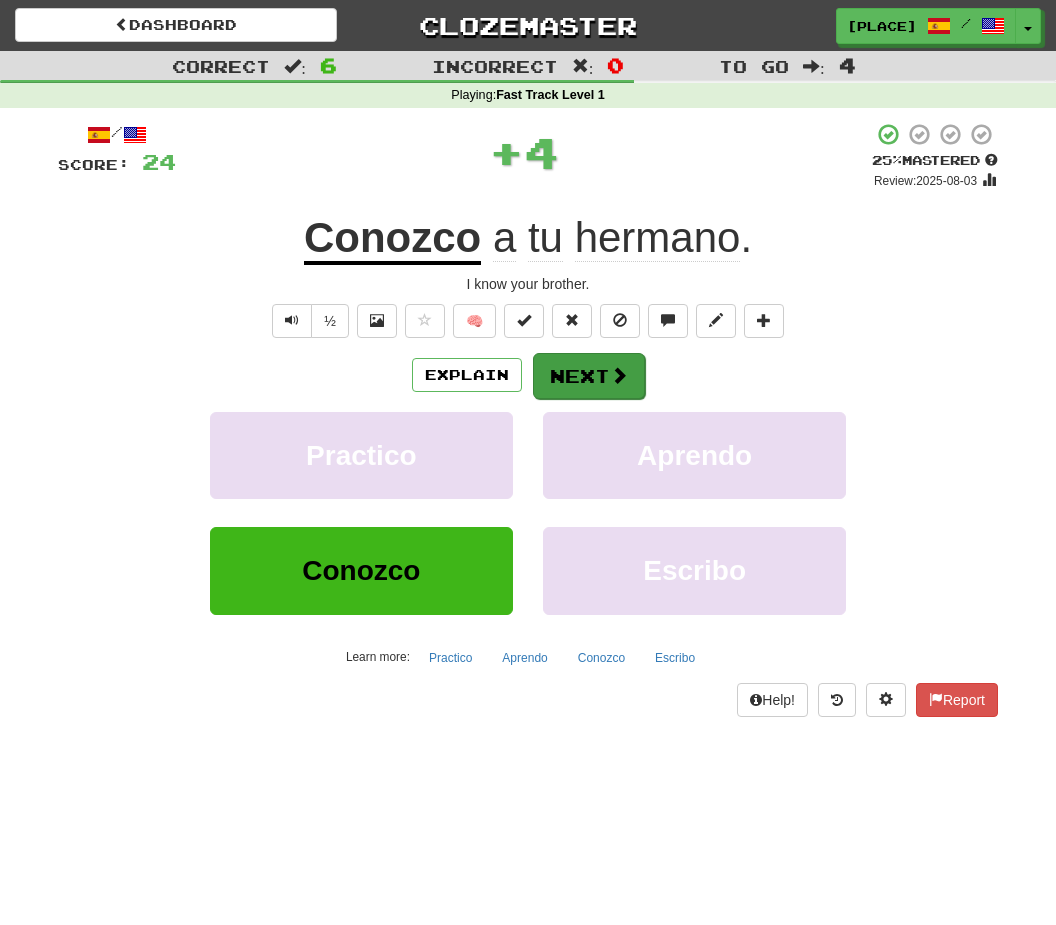 click on "Next" at bounding box center [589, 376] 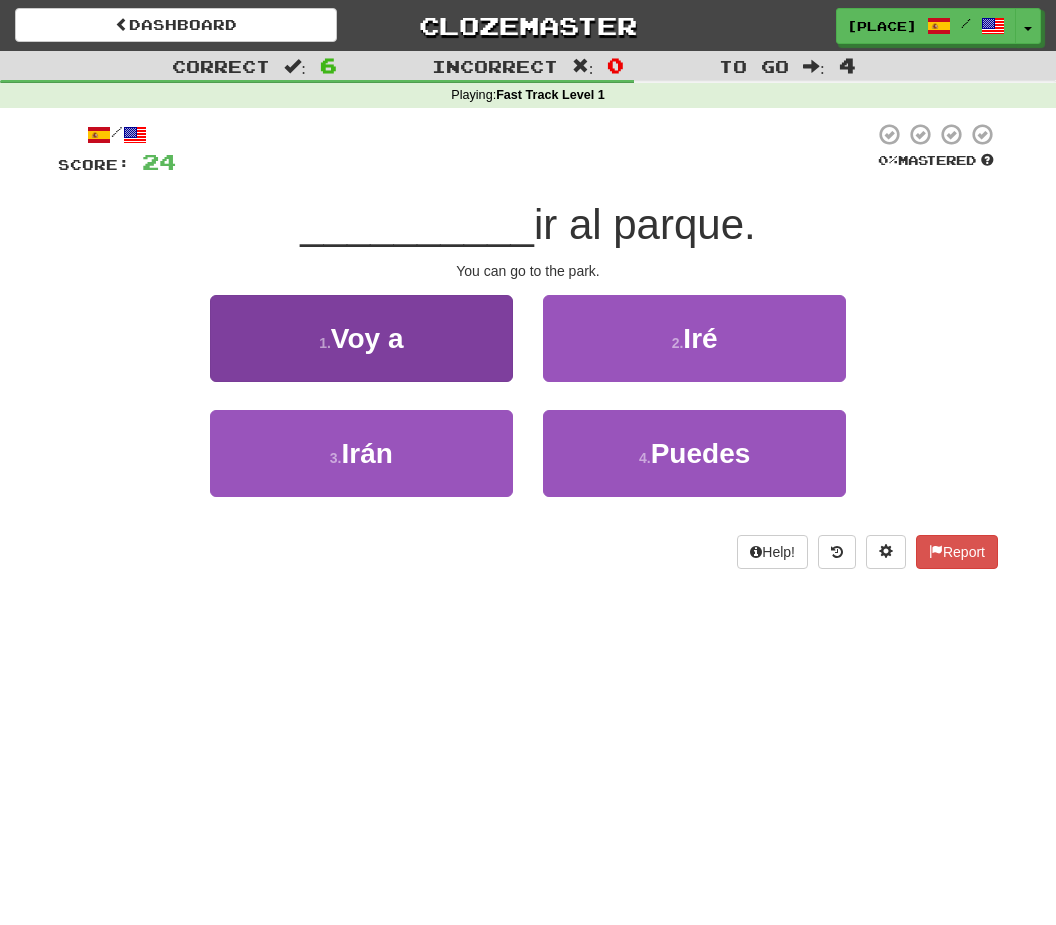 click on "Voy a" at bounding box center [367, 338] 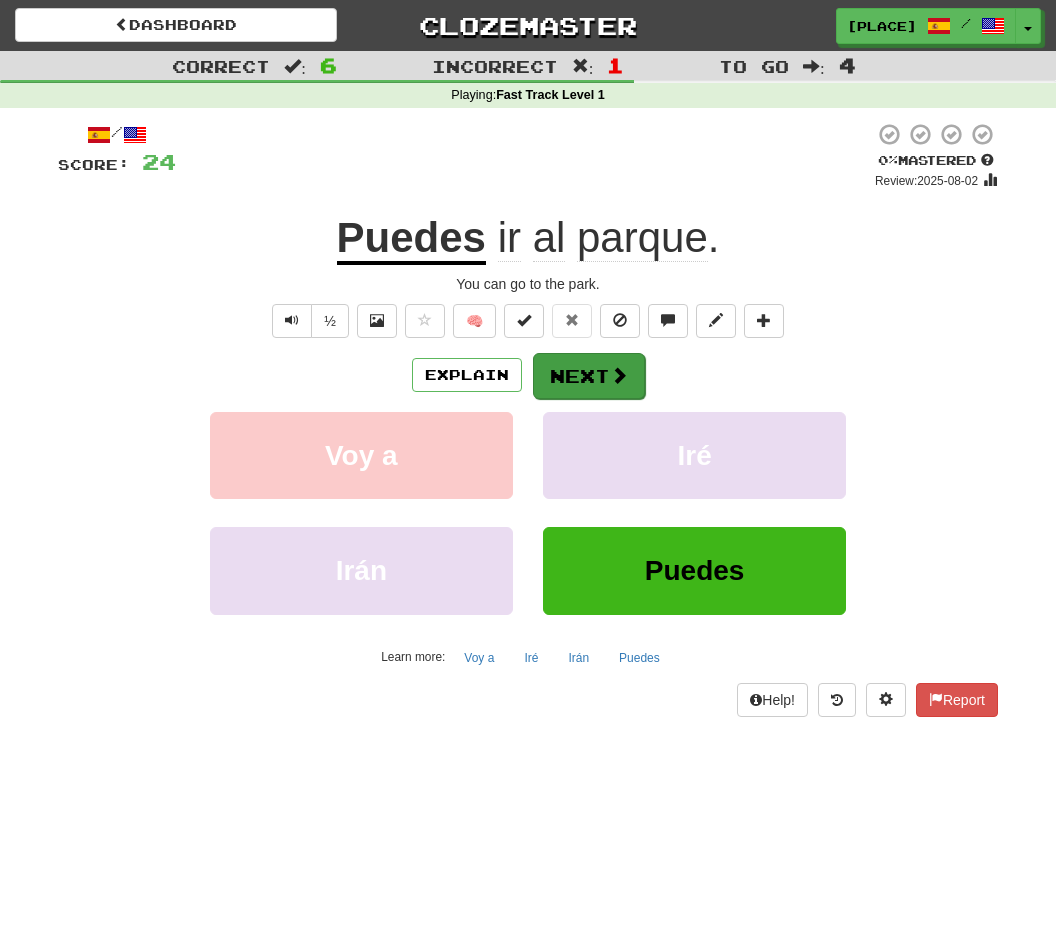 click on "Next" at bounding box center [589, 376] 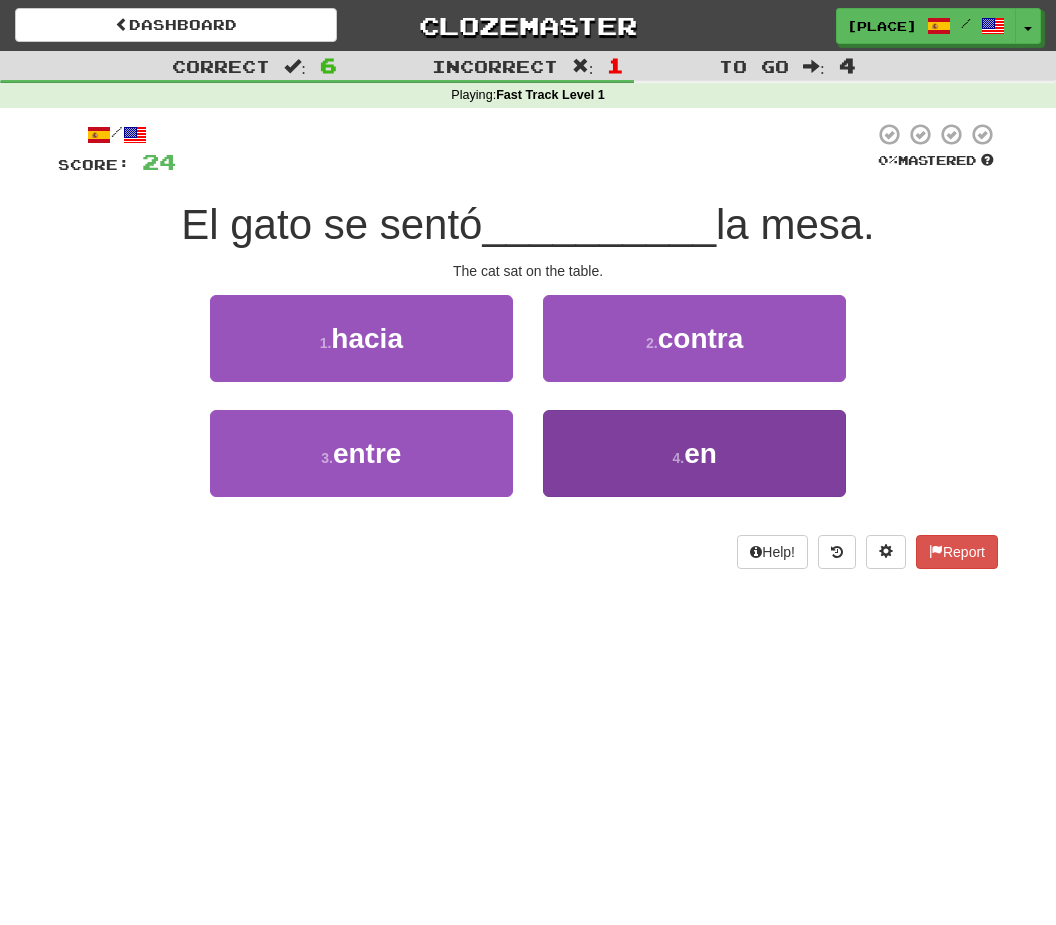 click on "en" at bounding box center [700, 453] 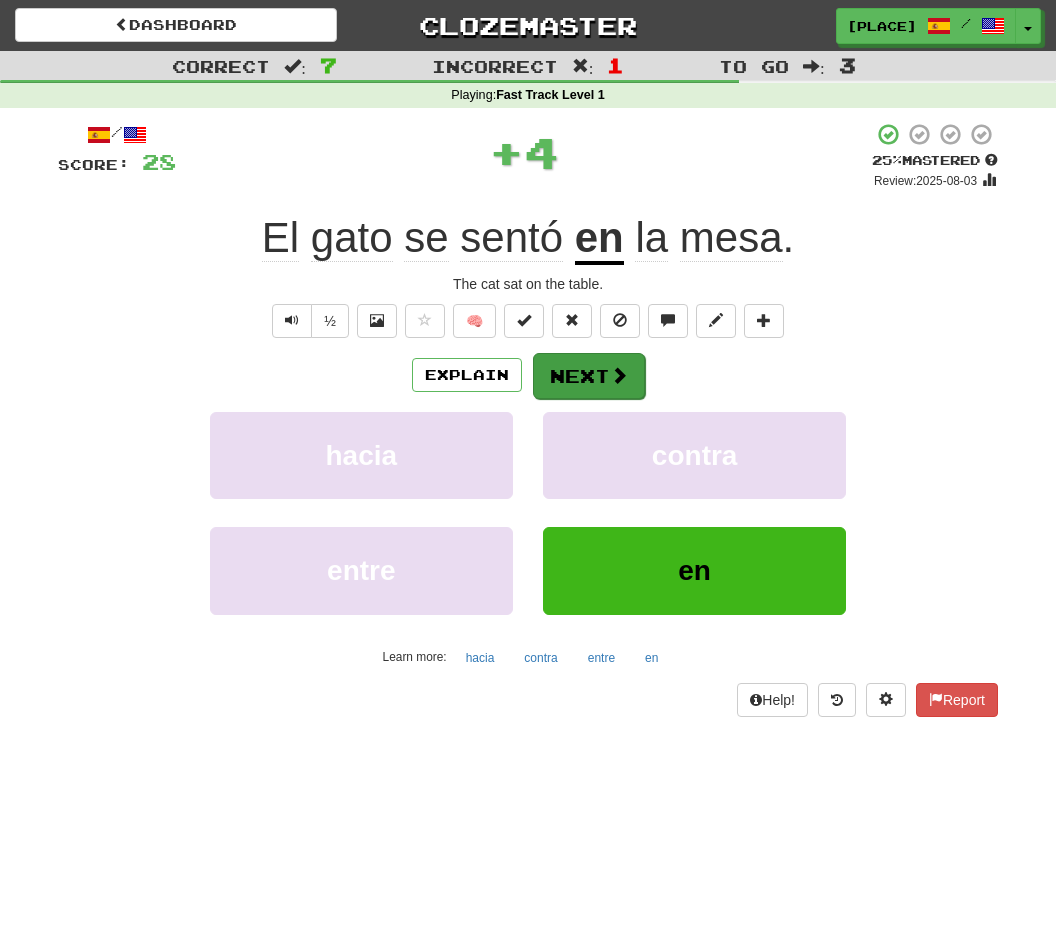 click on "Next" at bounding box center (589, 376) 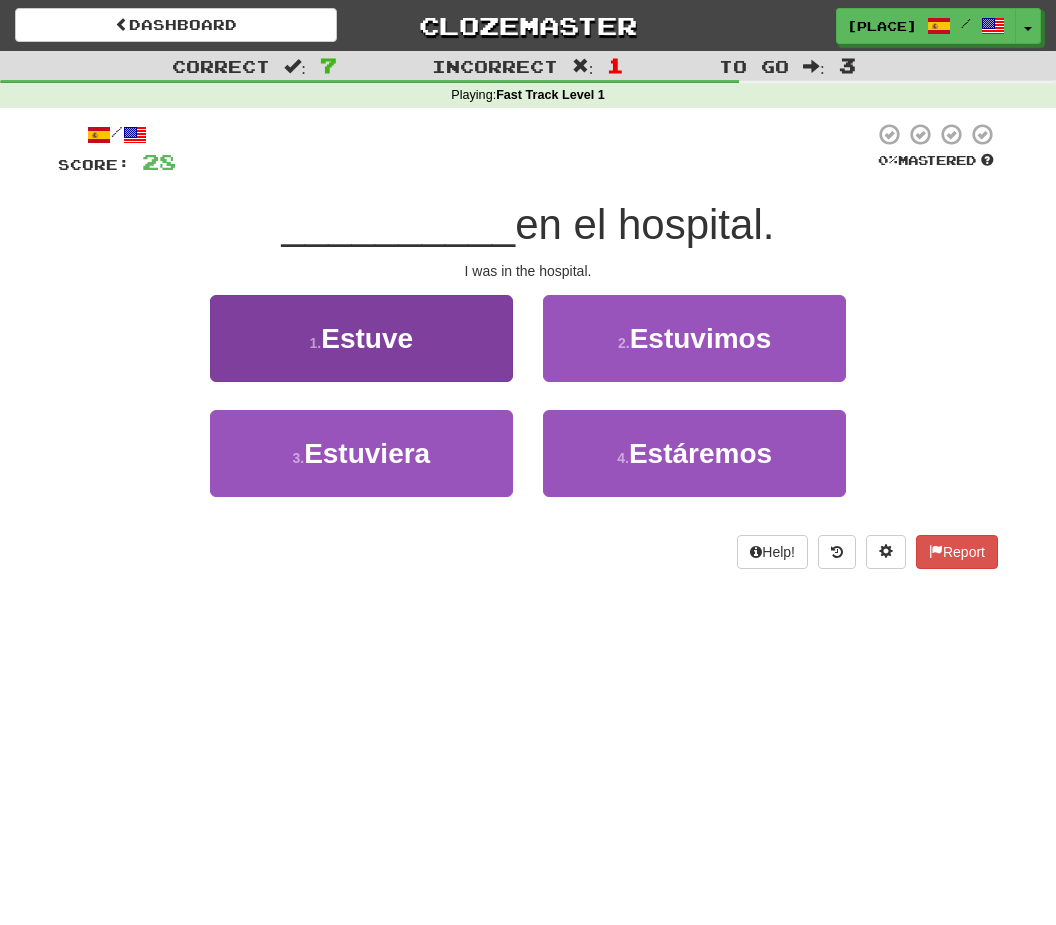 click on "Estuve" at bounding box center [367, 338] 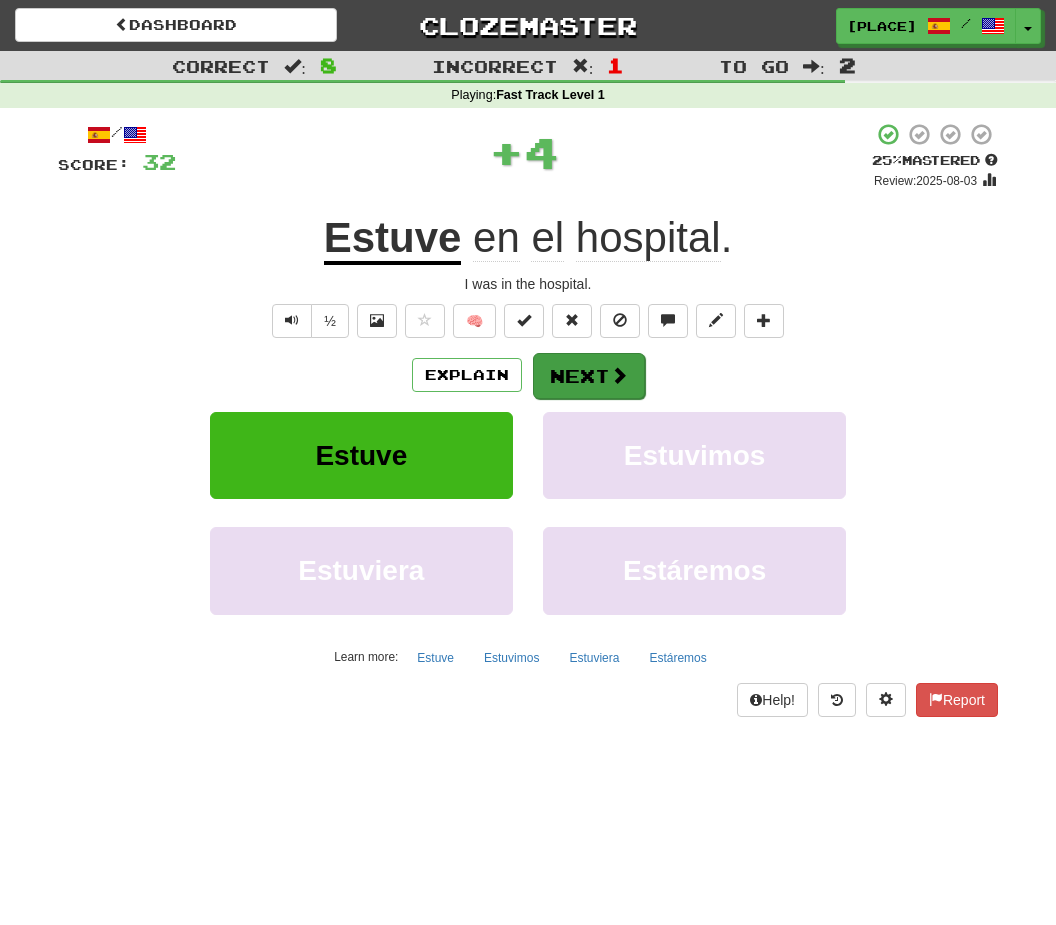 click on "Next" at bounding box center (589, 376) 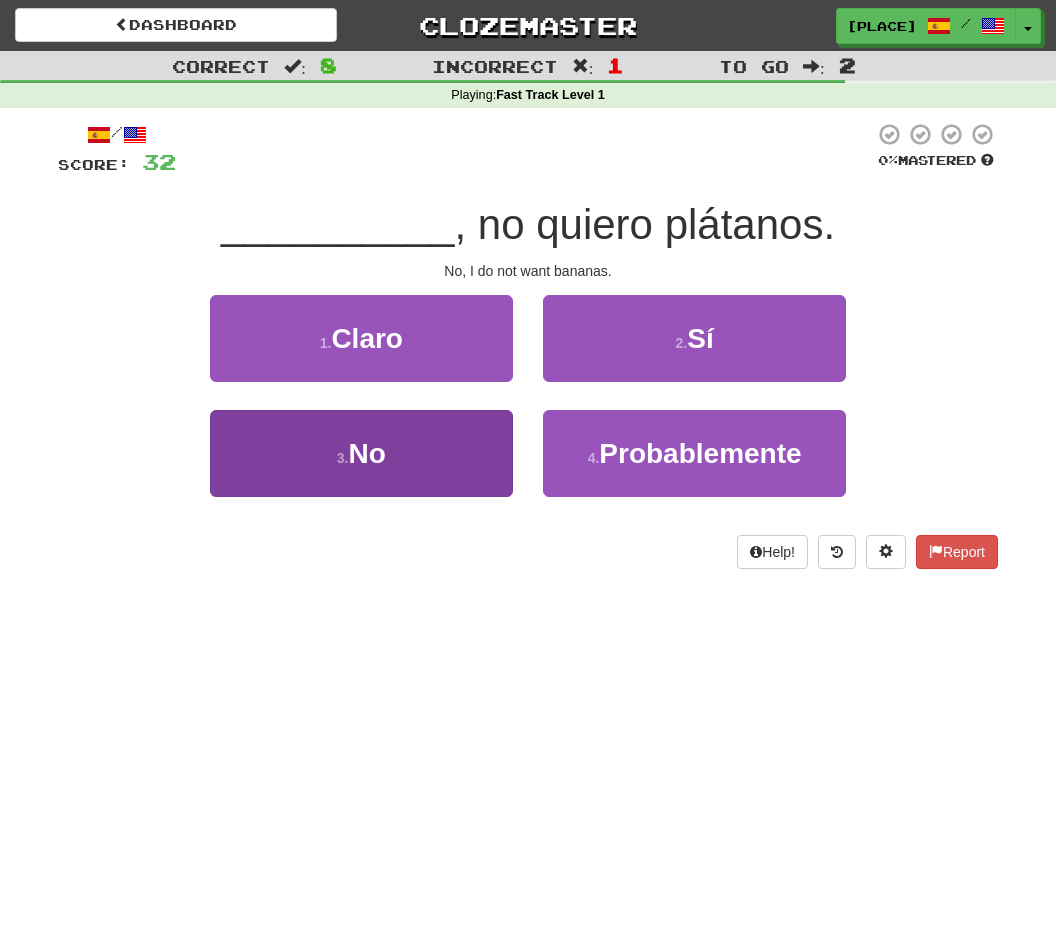 click on "3 .  No" at bounding box center (361, 453) 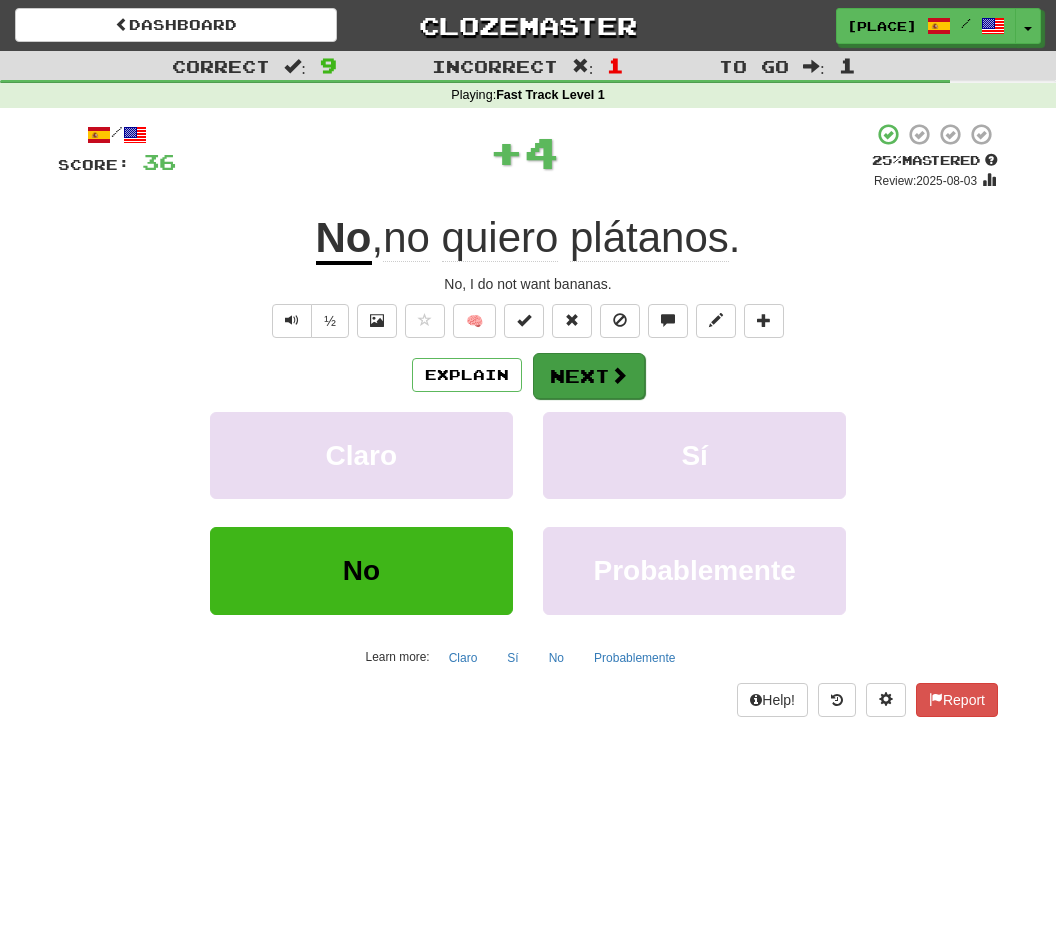 click on "Next" at bounding box center (589, 376) 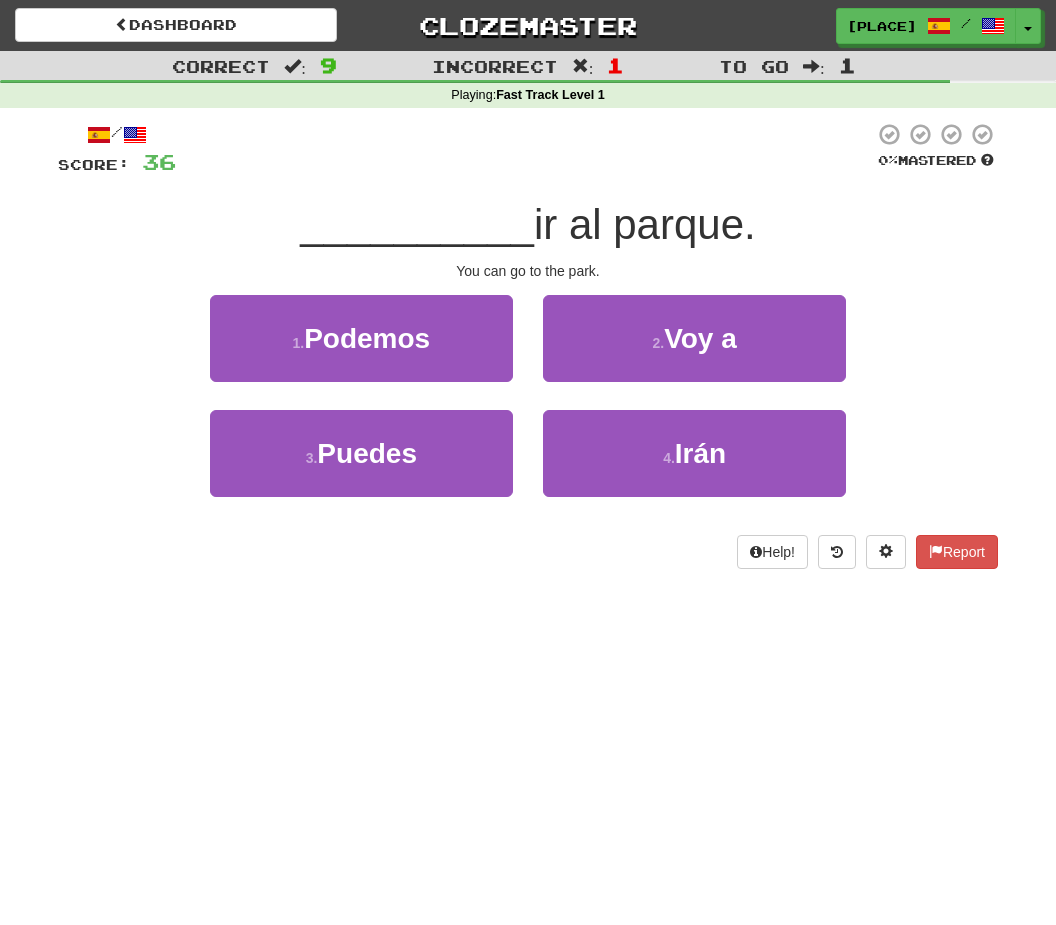 click on "Puedes" at bounding box center (367, 453) 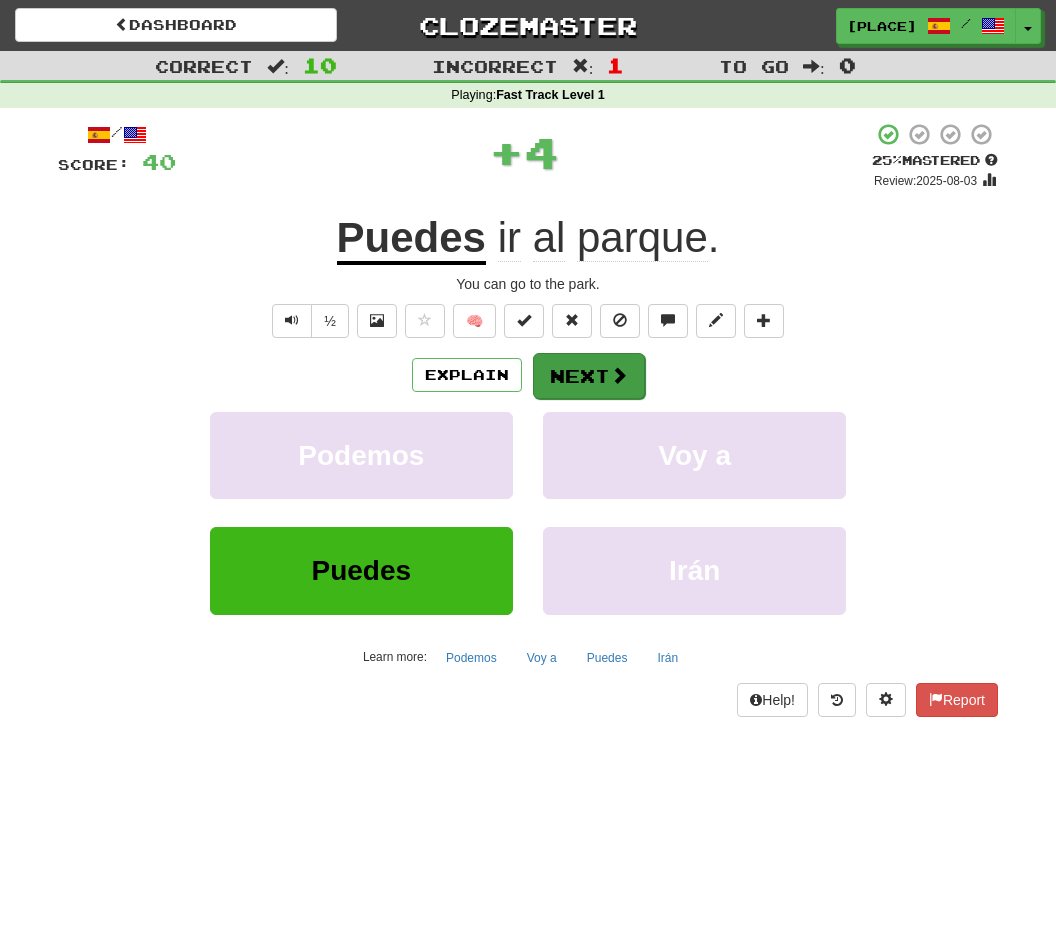 click on "Next" at bounding box center [589, 376] 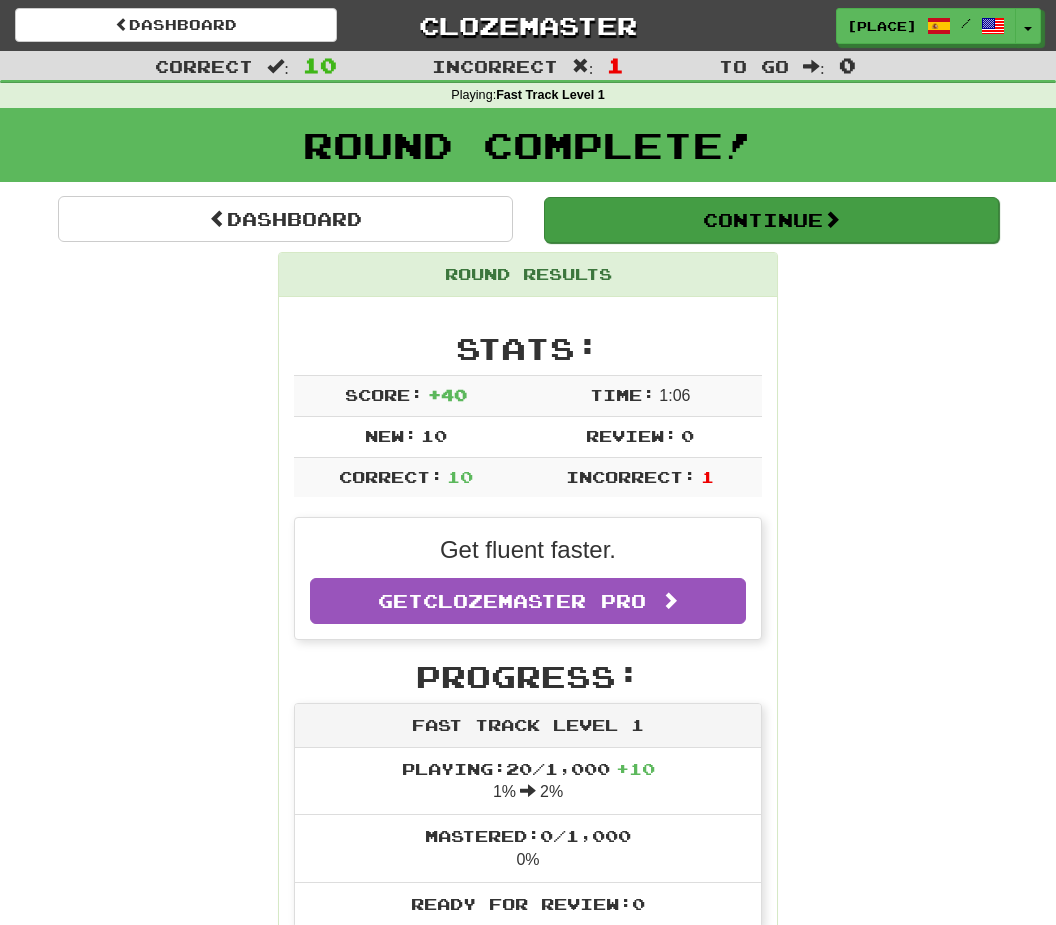 click on "Continue" at bounding box center (771, 220) 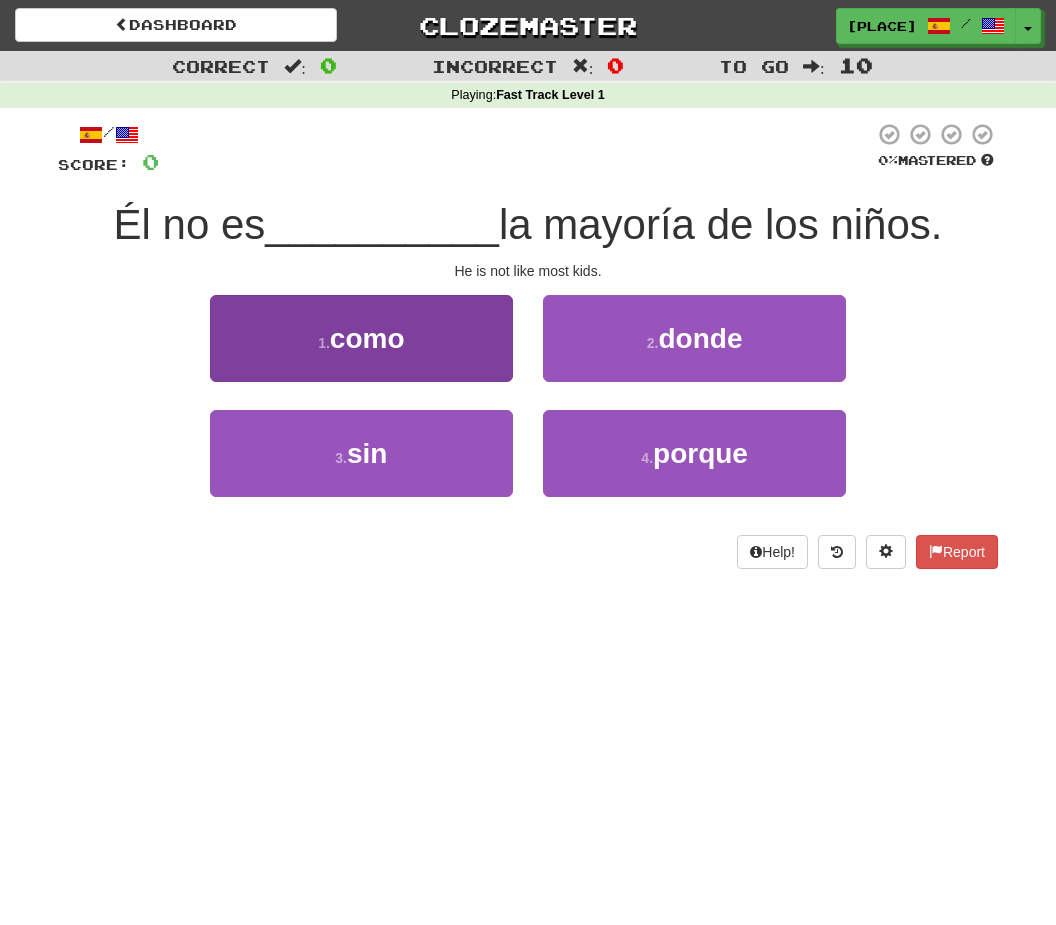 click on "como" at bounding box center [367, 338] 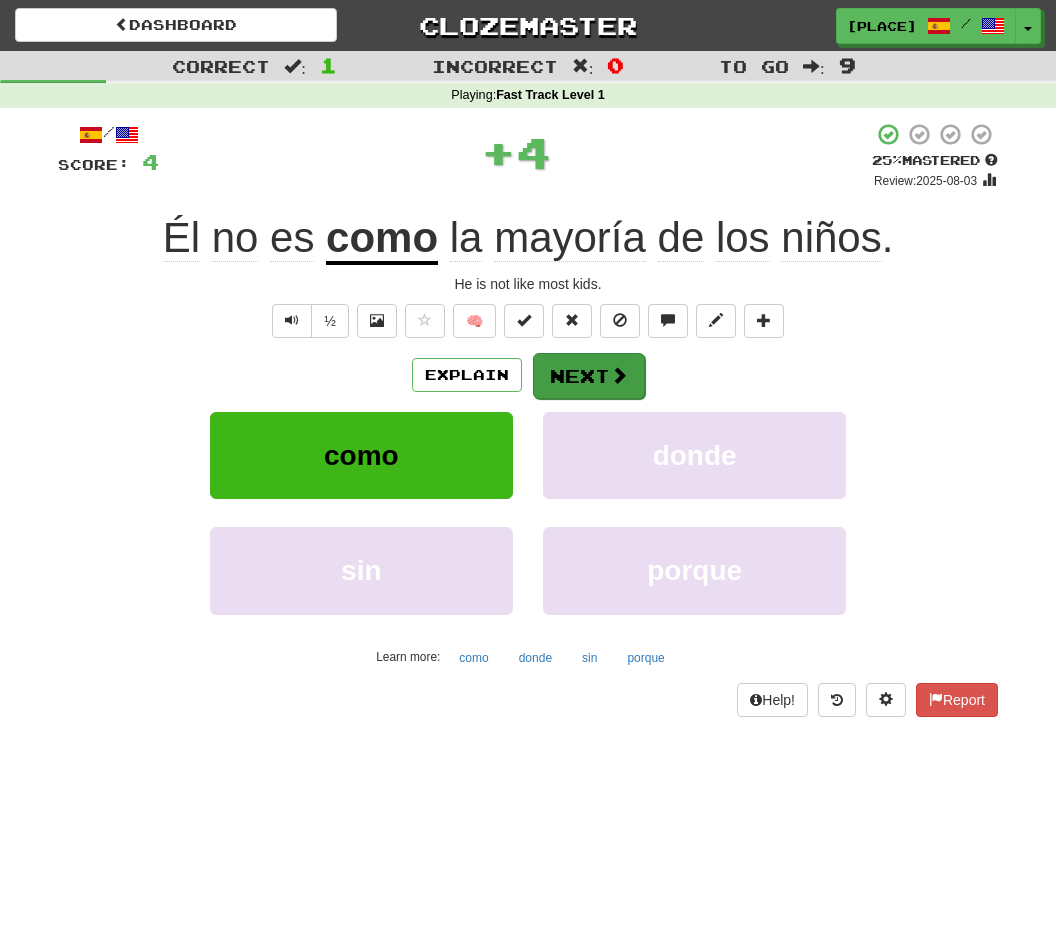 click on "Next" at bounding box center [589, 376] 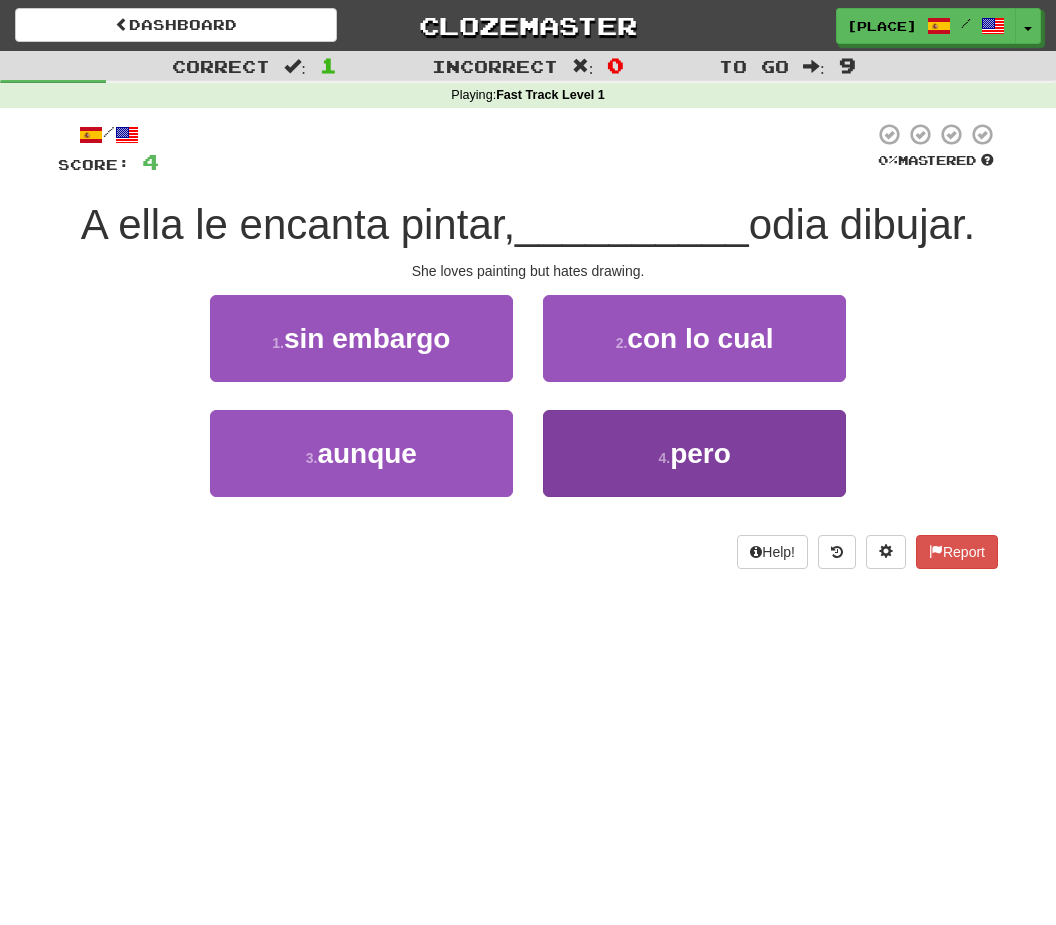 click on "pero" at bounding box center [700, 453] 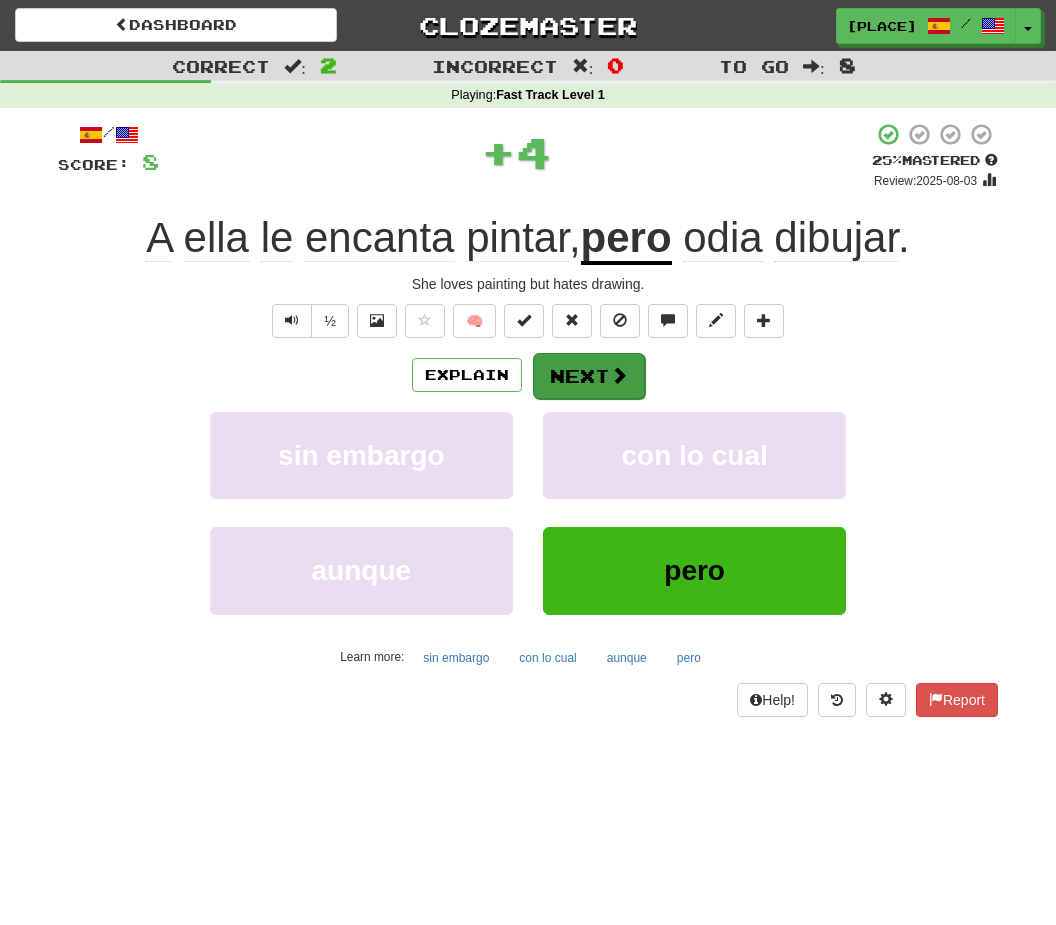 click on "Next" at bounding box center [589, 376] 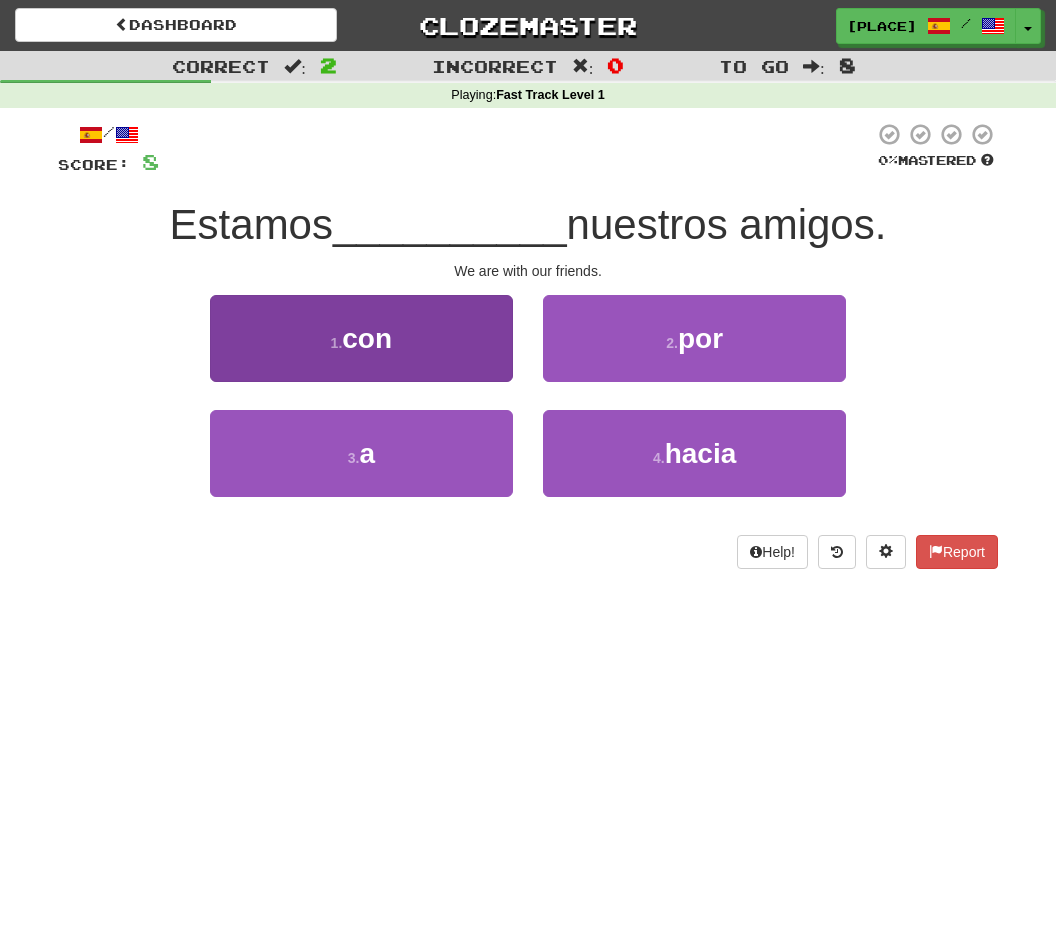 click on "con" at bounding box center (367, 338) 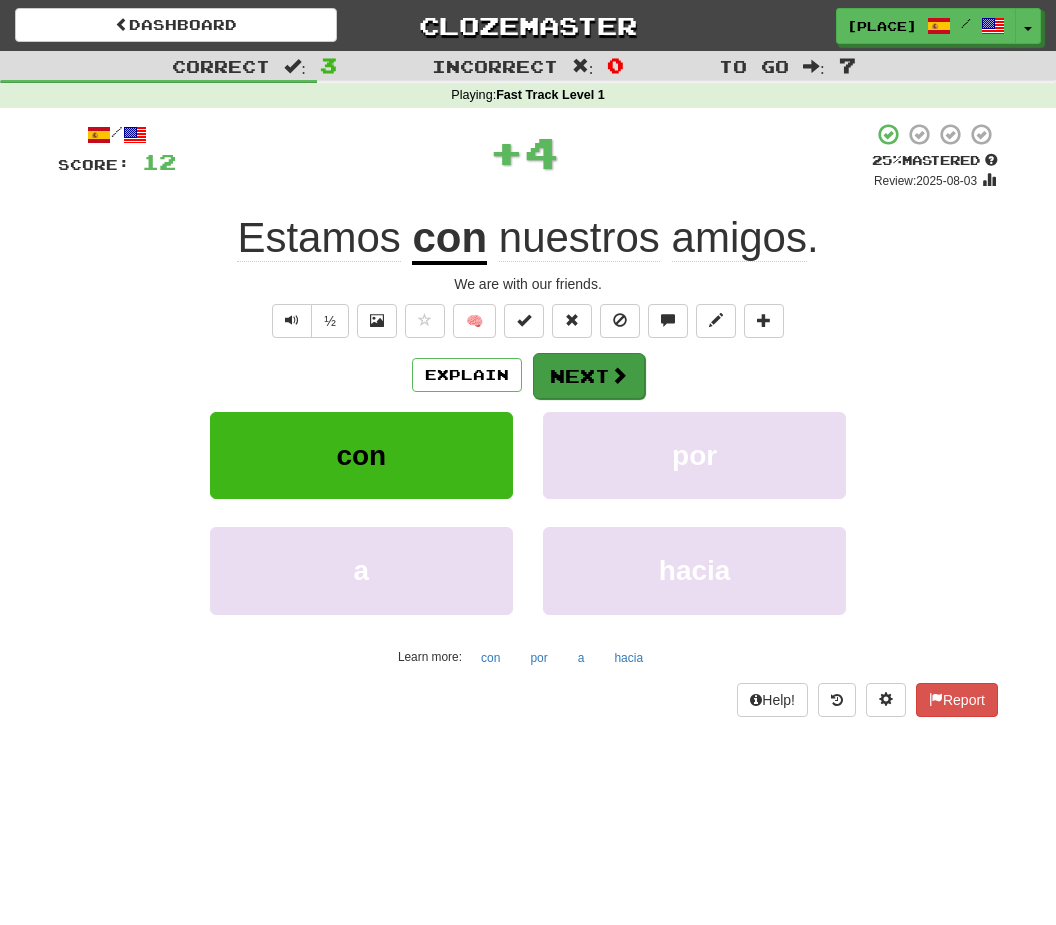 click on "Next" at bounding box center (589, 376) 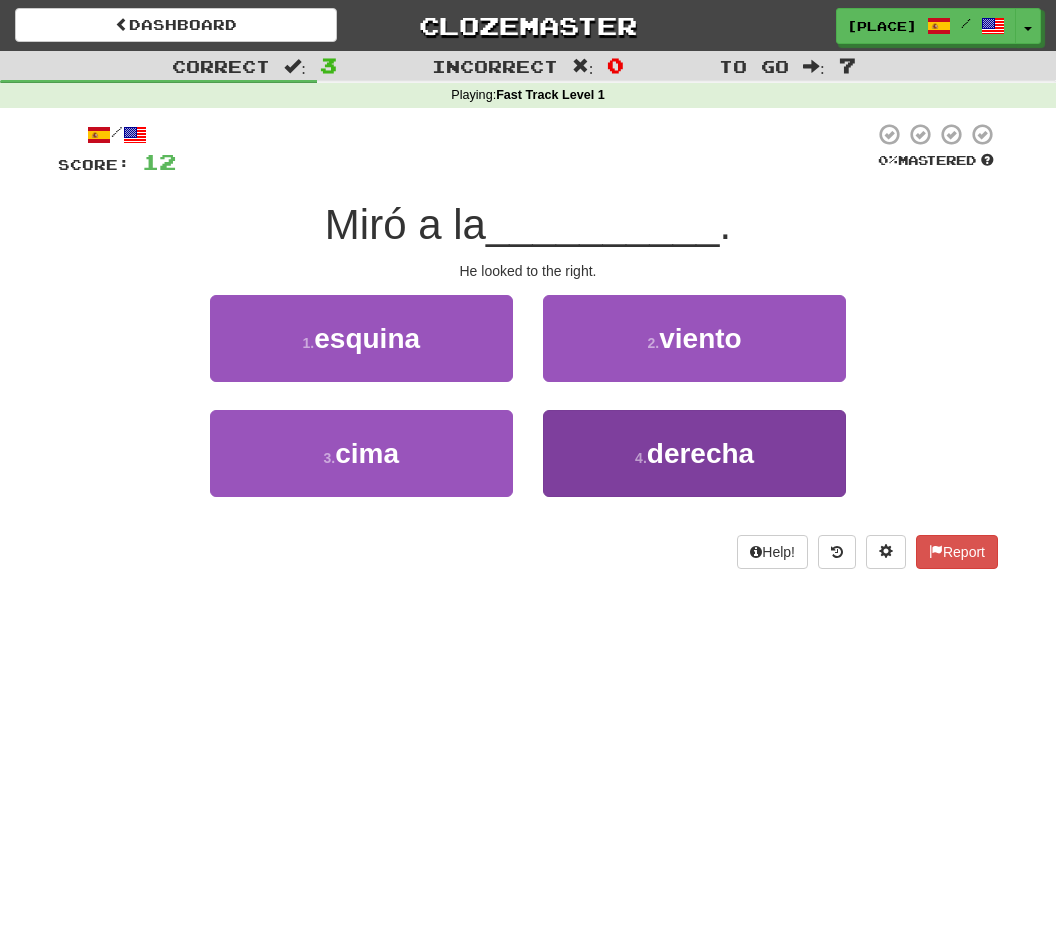 click on "4 .  derecha" at bounding box center (694, 453) 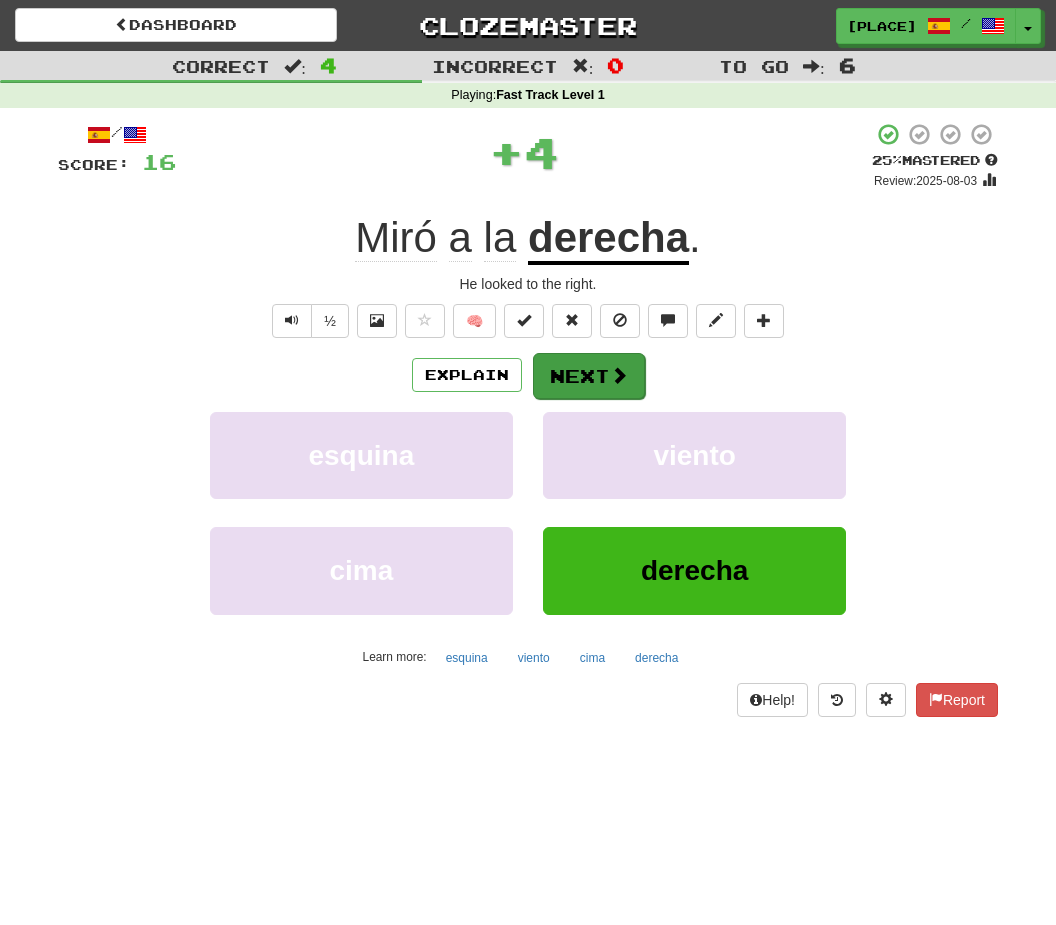 click at bounding box center [619, 375] 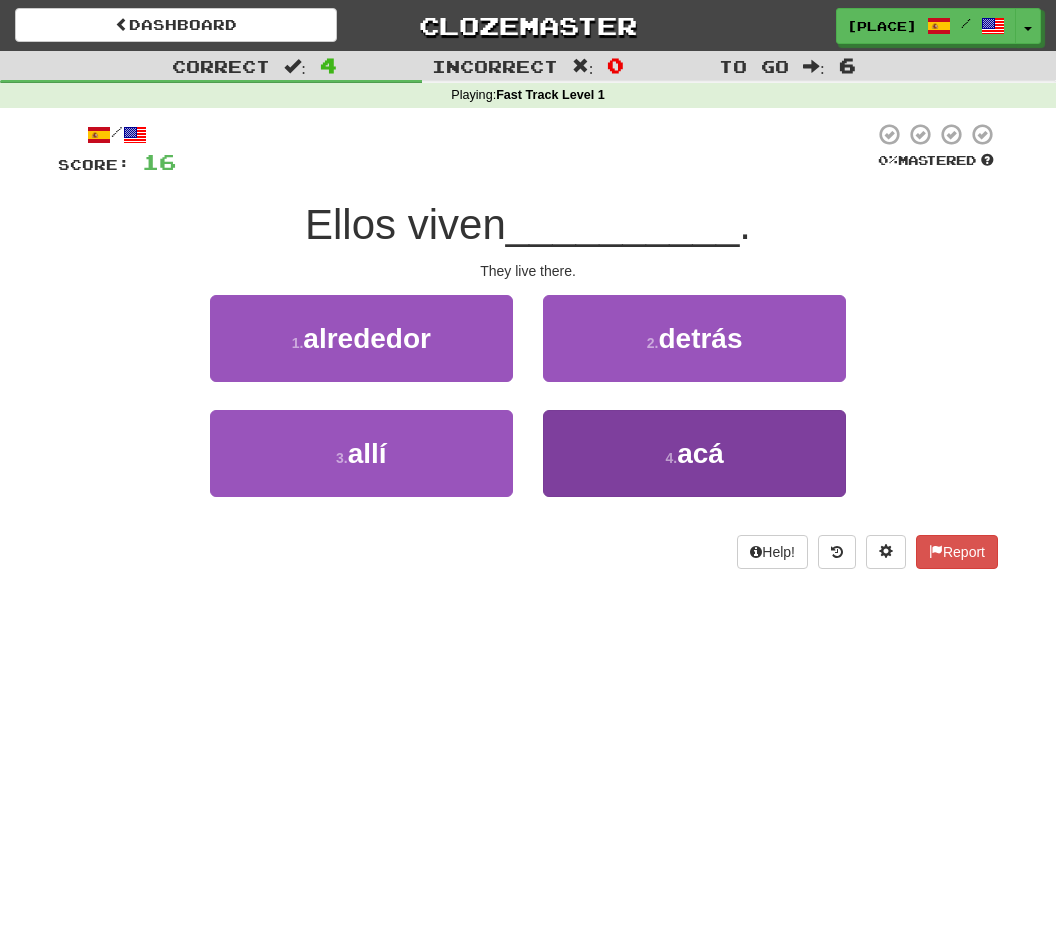 click on "acá" at bounding box center [700, 453] 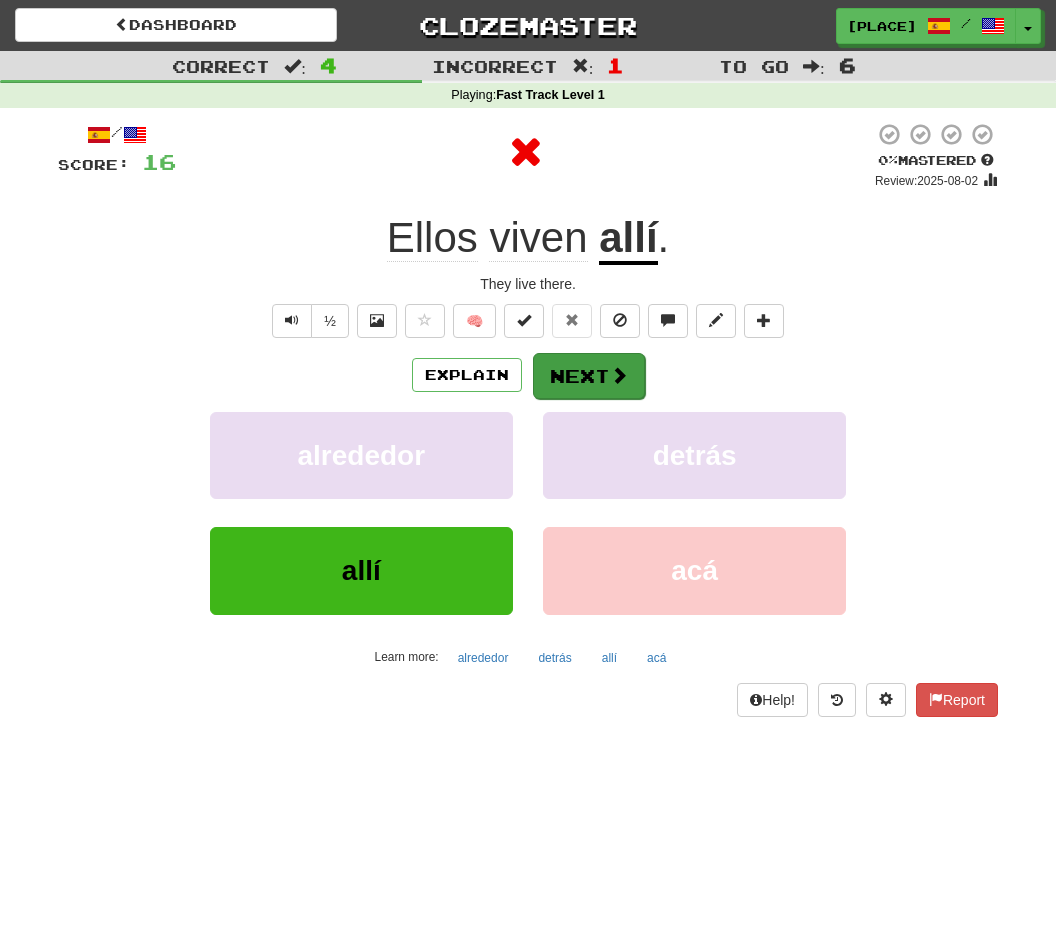 click at bounding box center [619, 375] 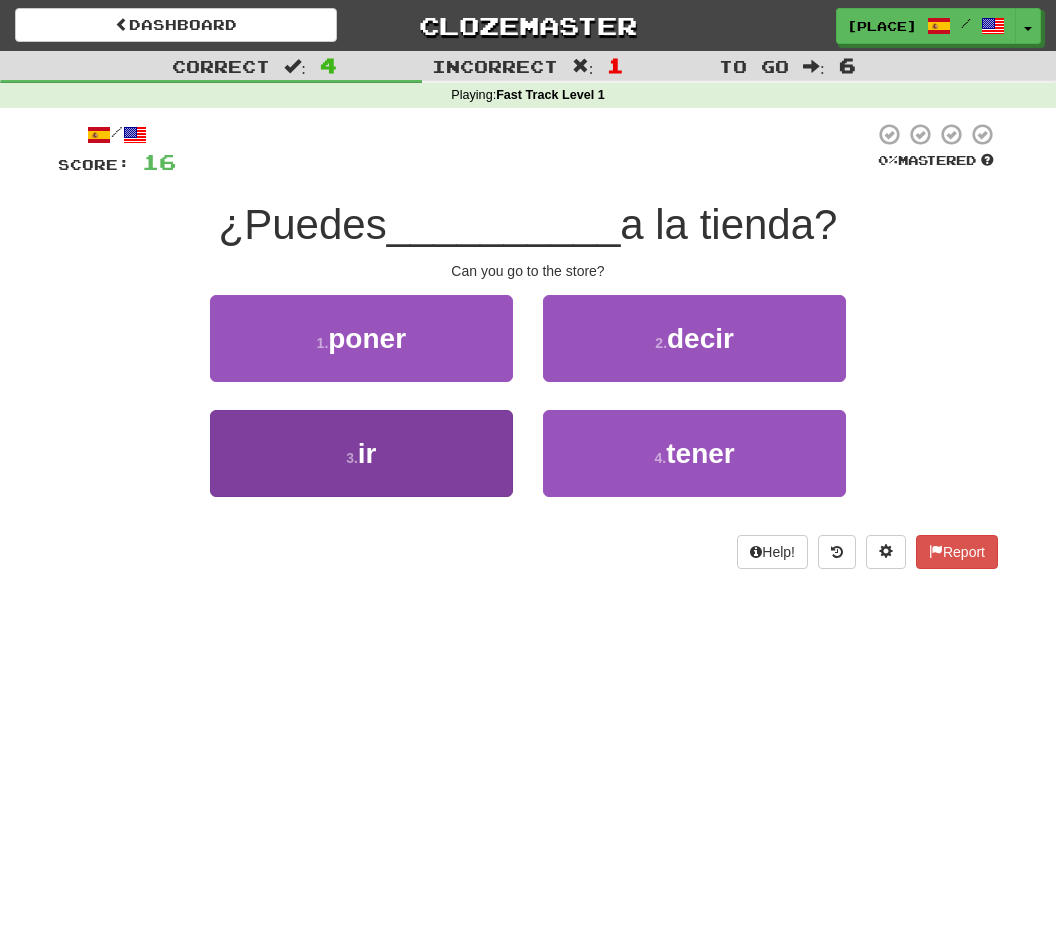click on "3 .  ir" at bounding box center [361, 453] 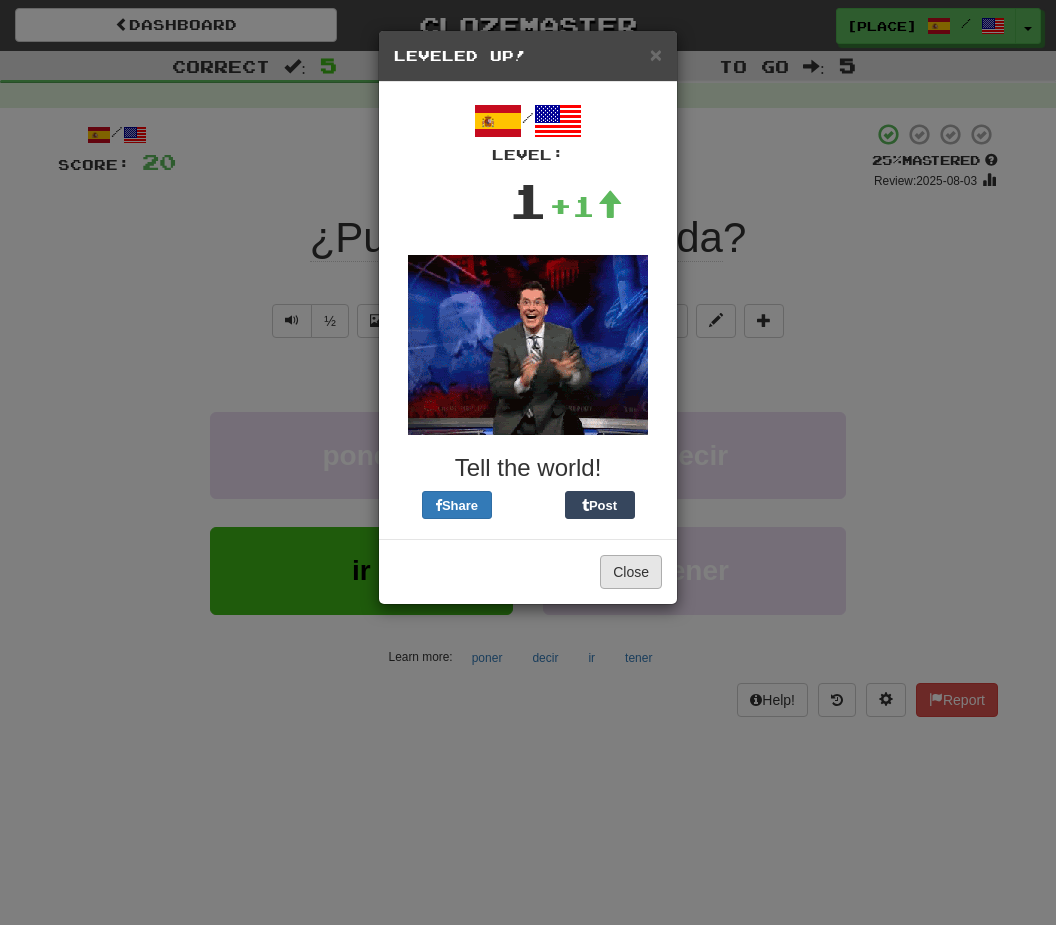 click on "Close" at bounding box center [631, 572] 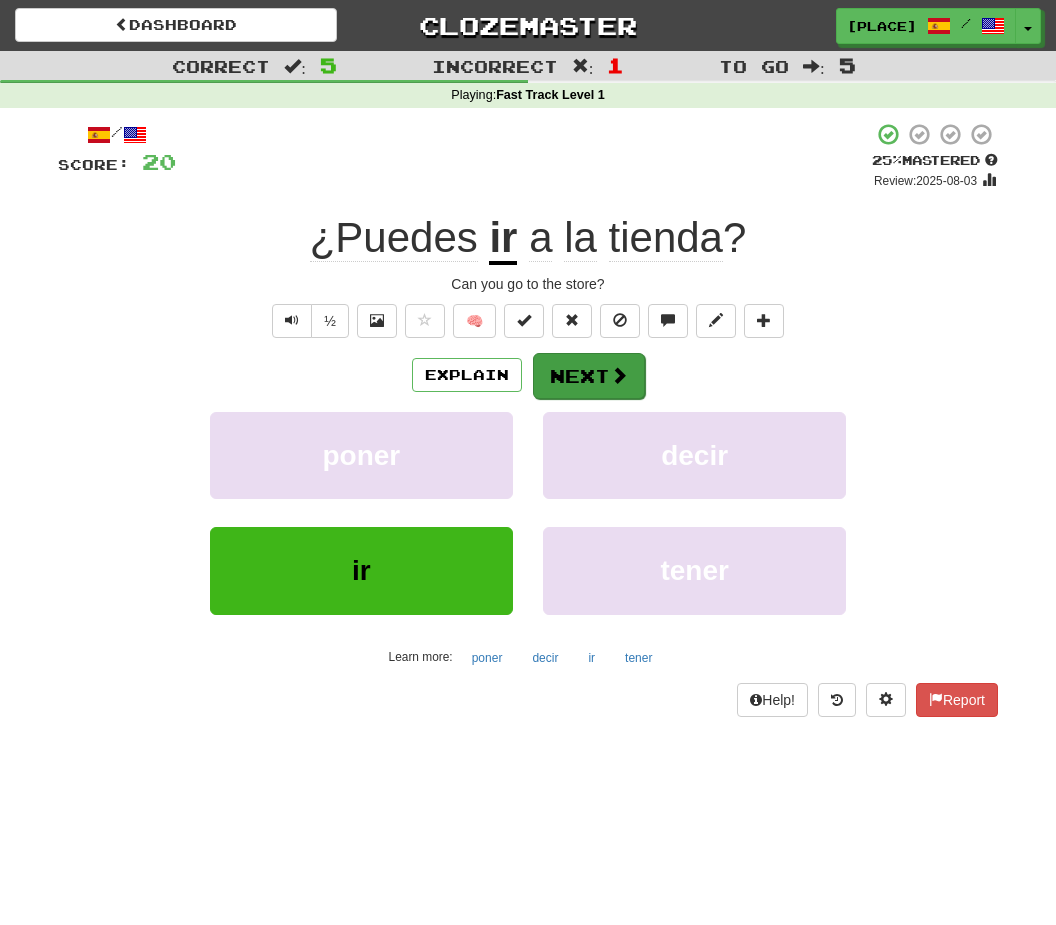 click on "Next" at bounding box center (589, 376) 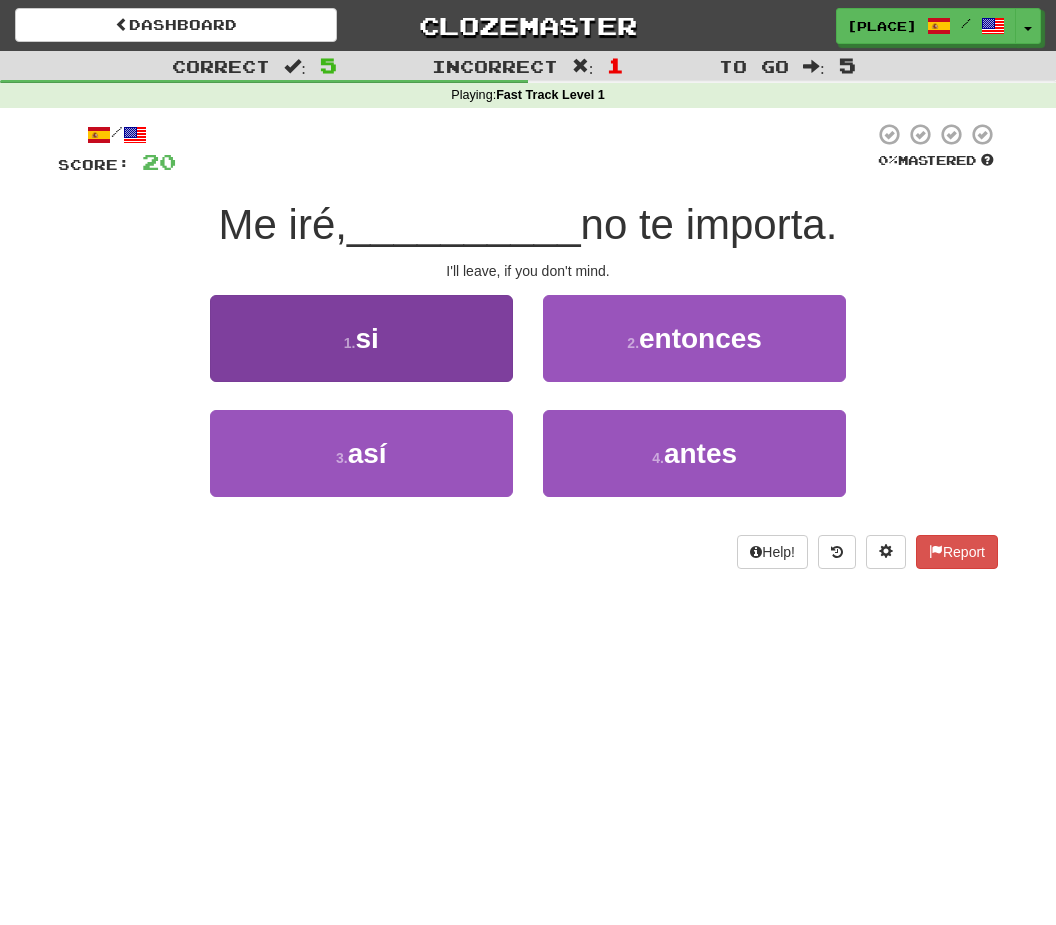 click on "si" at bounding box center [366, 338] 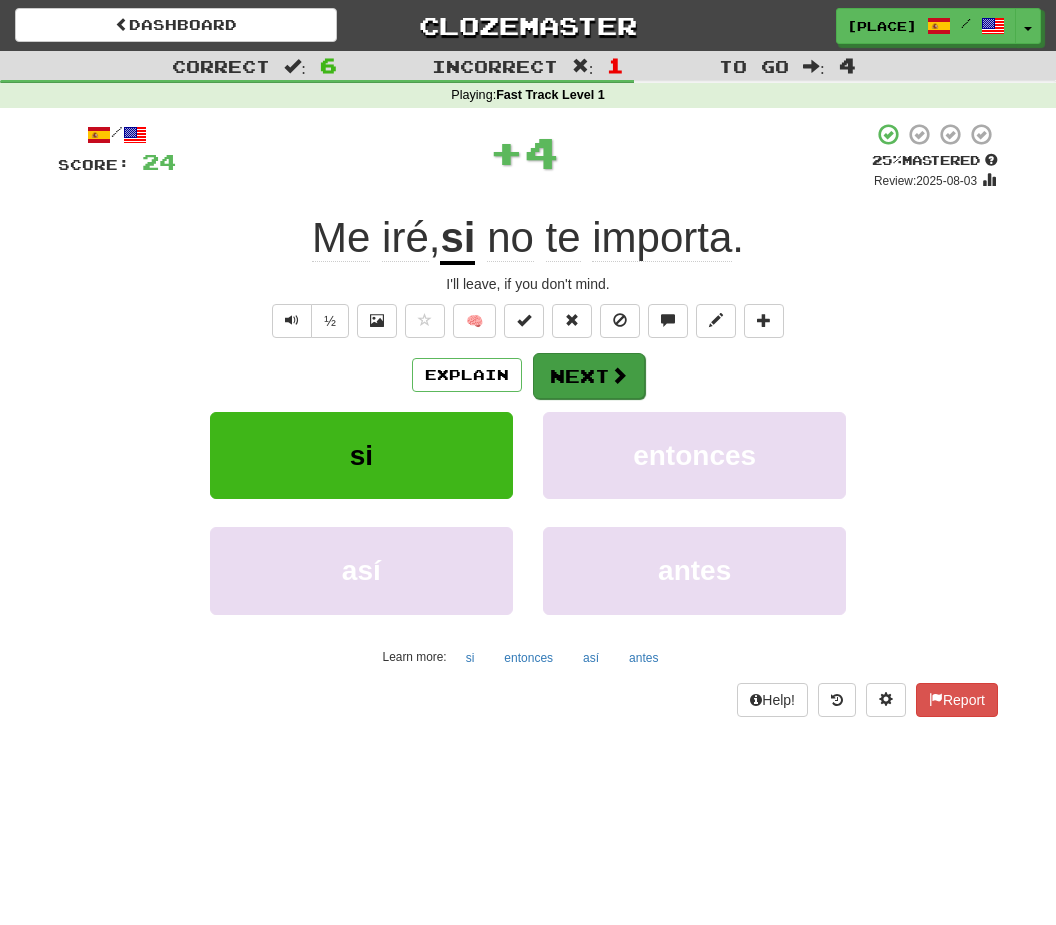 click on "Next" at bounding box center (589, 376) 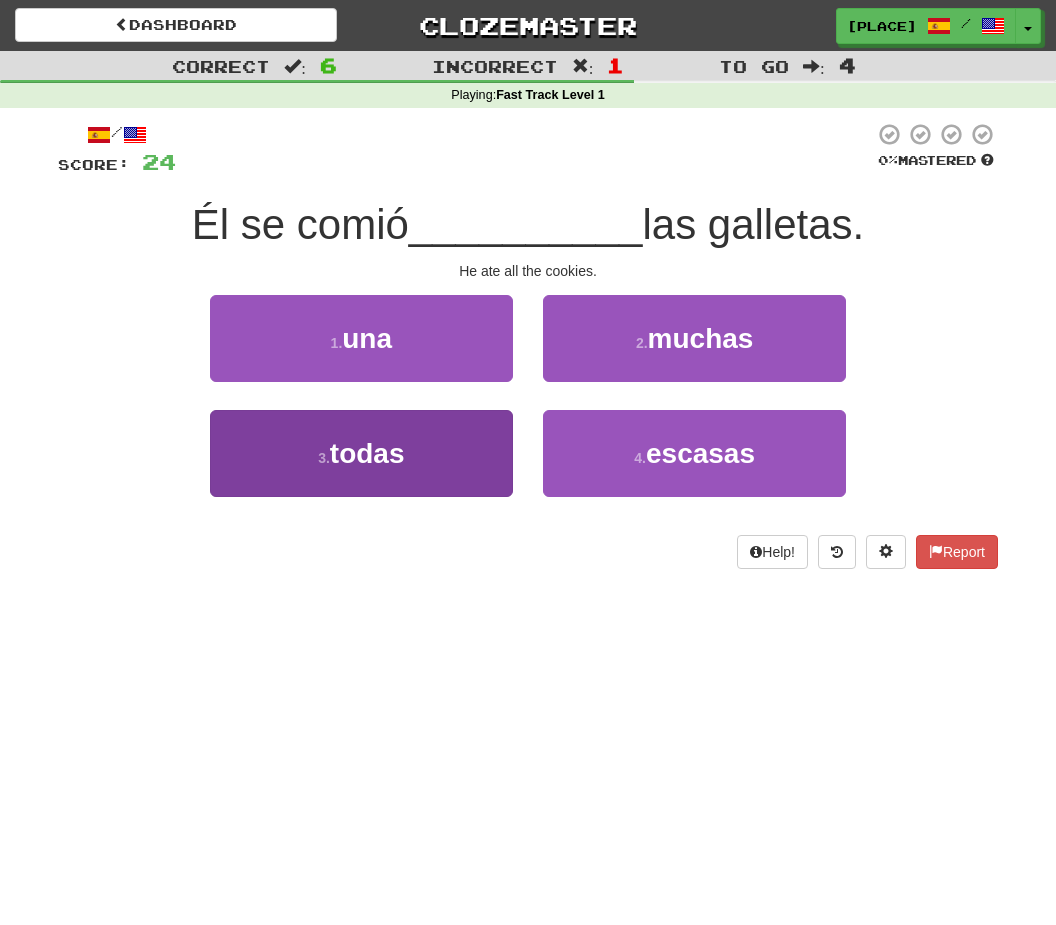 click on "todas" at bounding box center [367, 453] 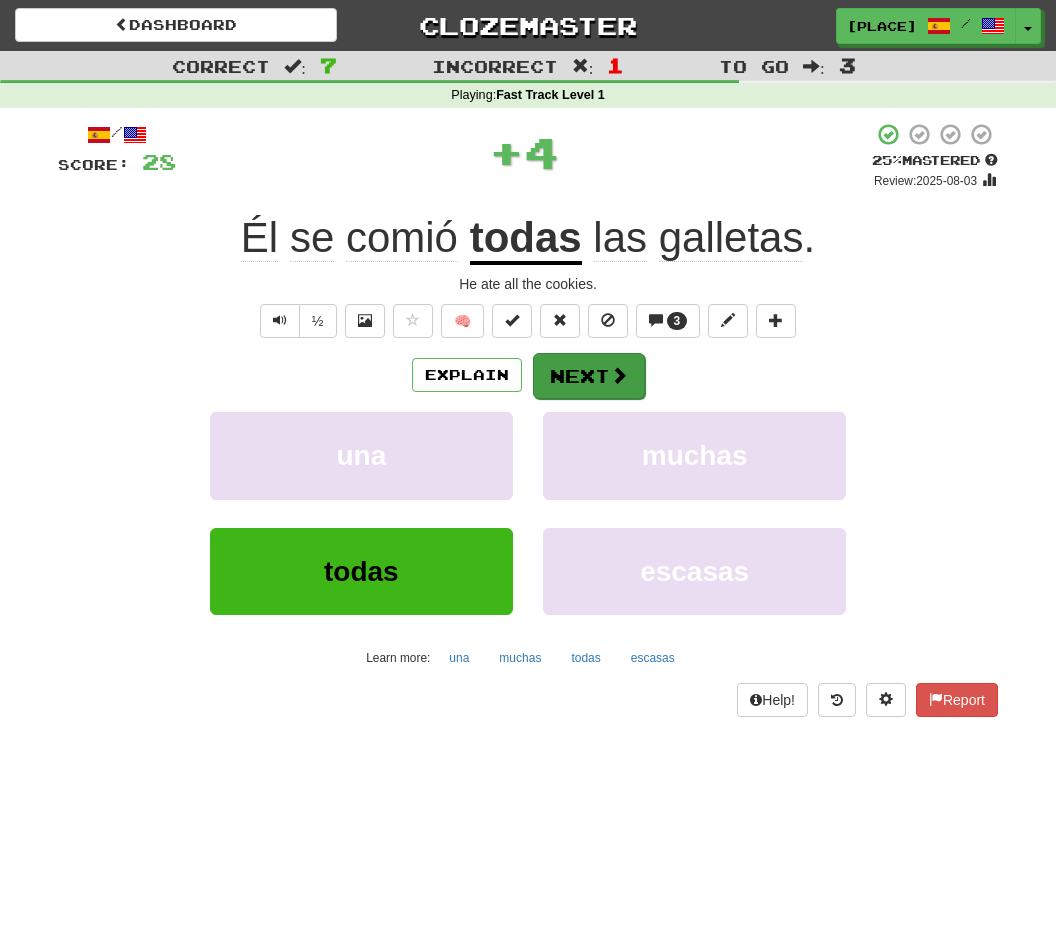 click on "Next" at bounding box center [589, 376] 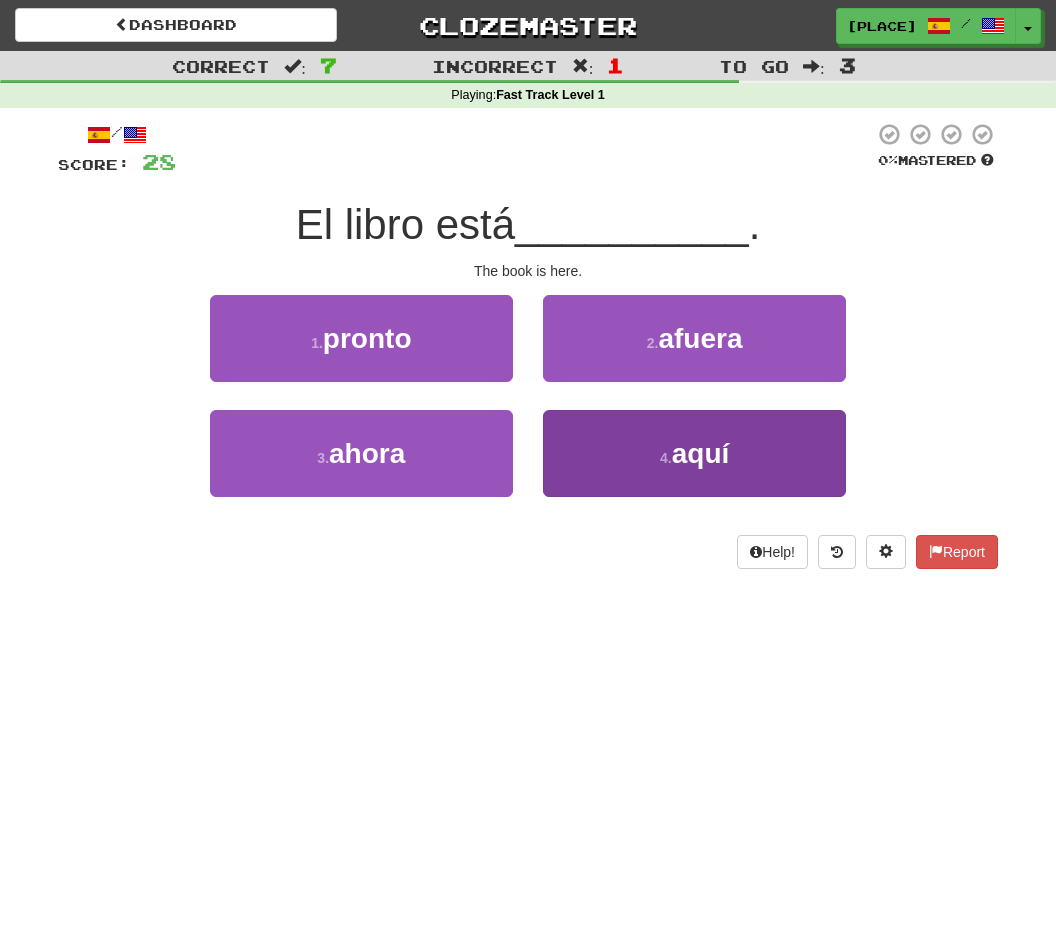 click on "aquí" at bounding box center (701, 453) 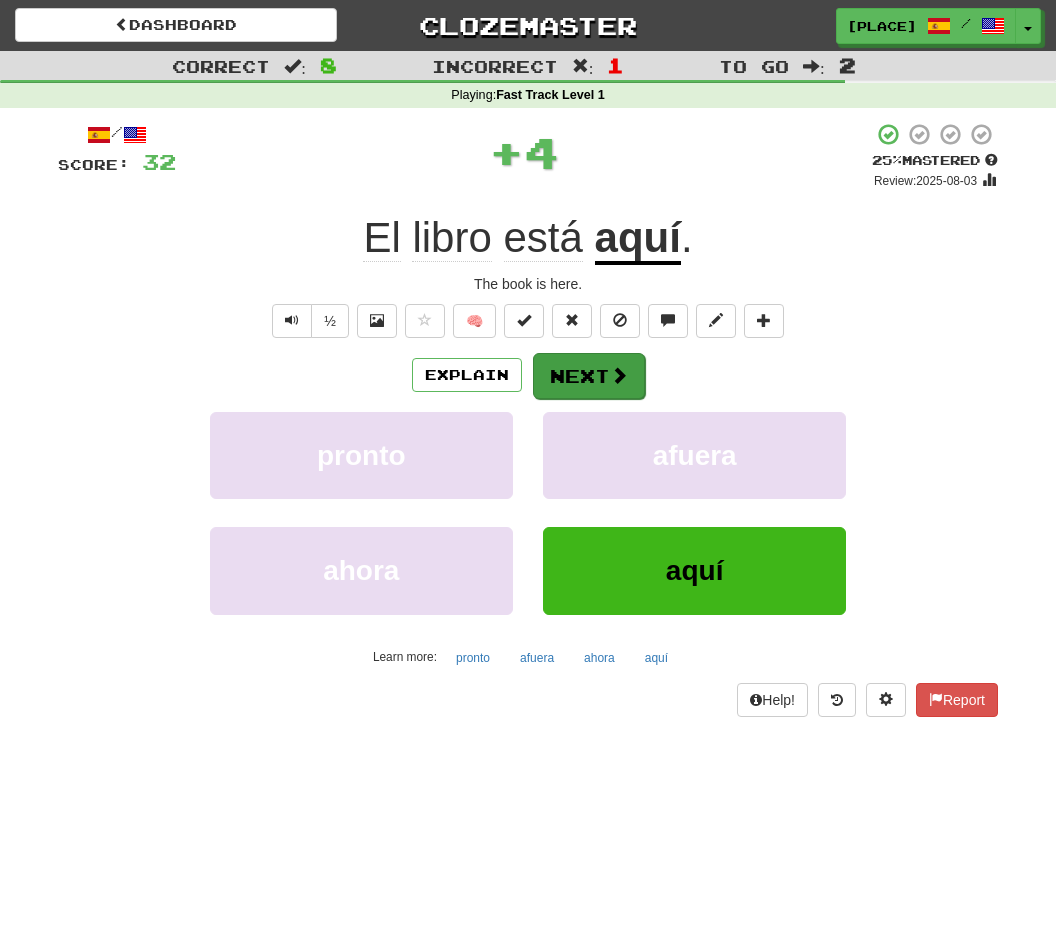 click at bounding box center (619, 375) 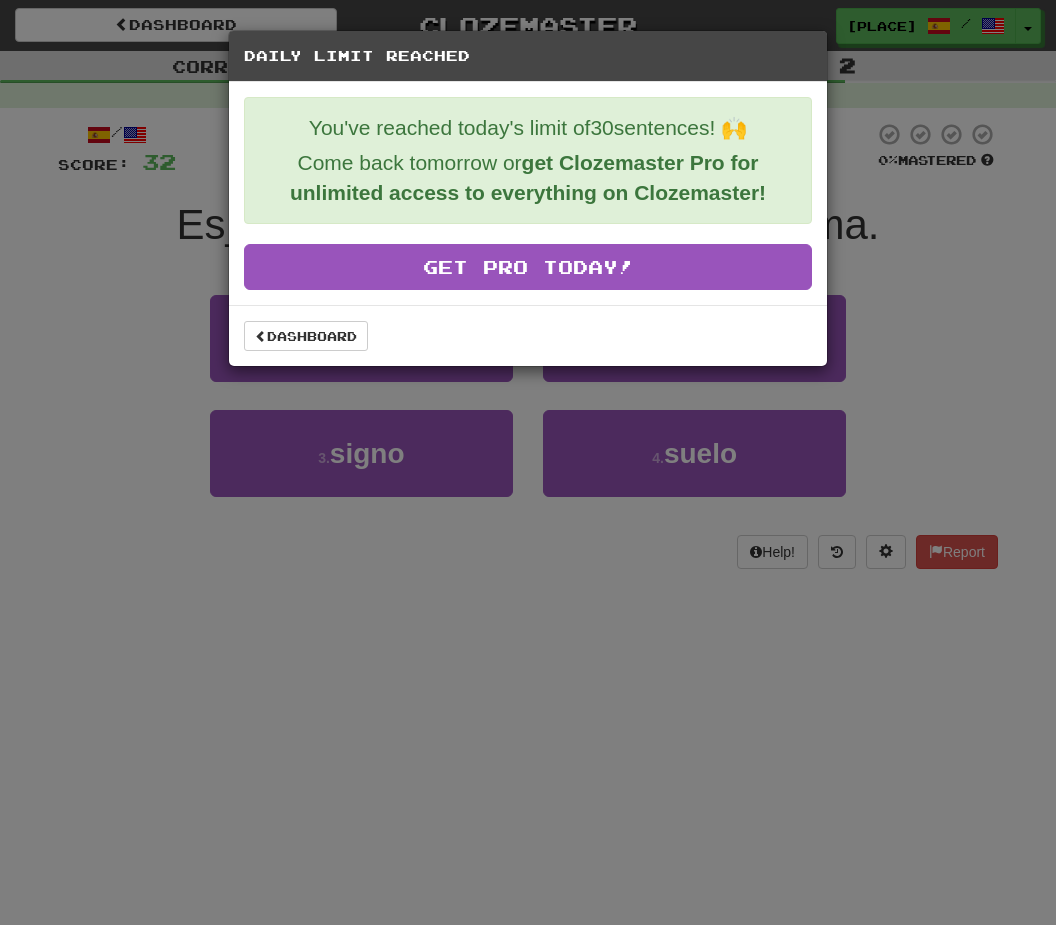 click on "Daily Limit Reached You've reached today's limit of  30  sentences! 🙌  Come back tomorrow or  get Clozemaster Pro for unlimited access to everything on Clozemaster! Get Pro Today! Dashboard" at bounding box center [528, 462] 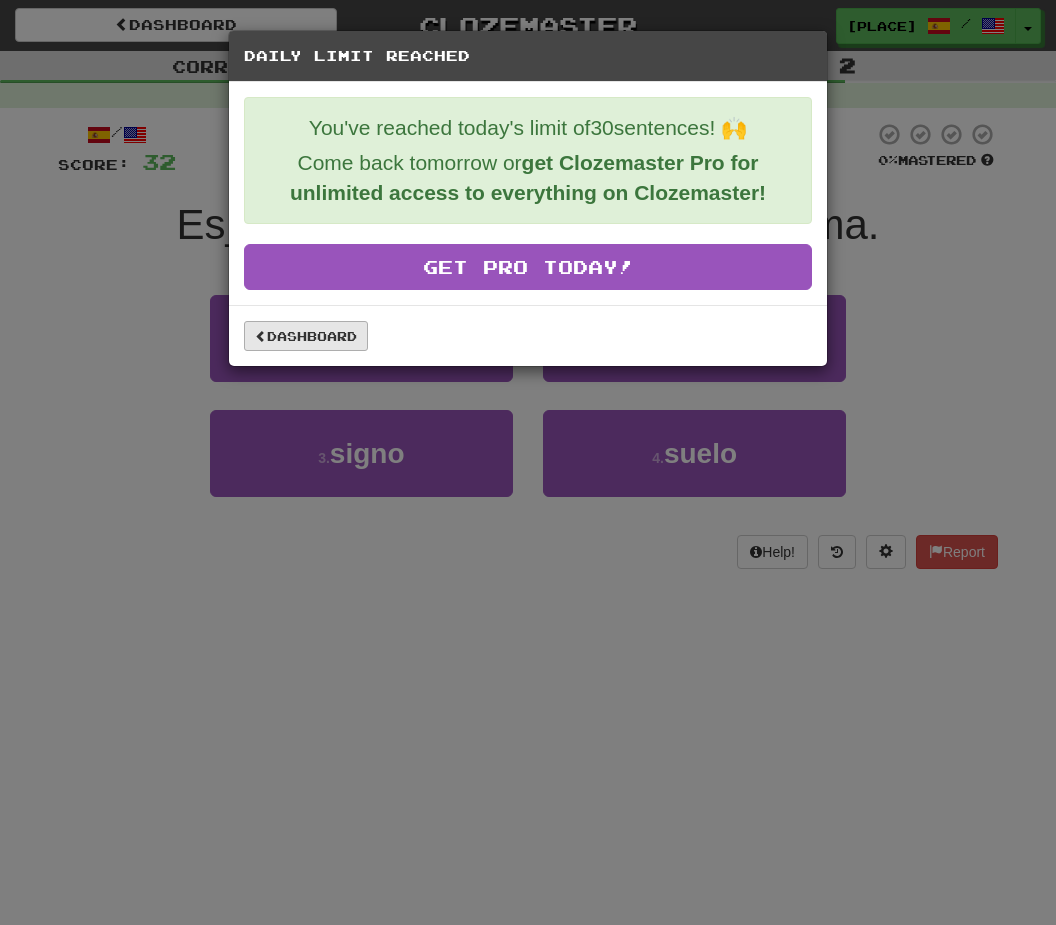 click on "Dashboard" at bounding box center [306, 336] 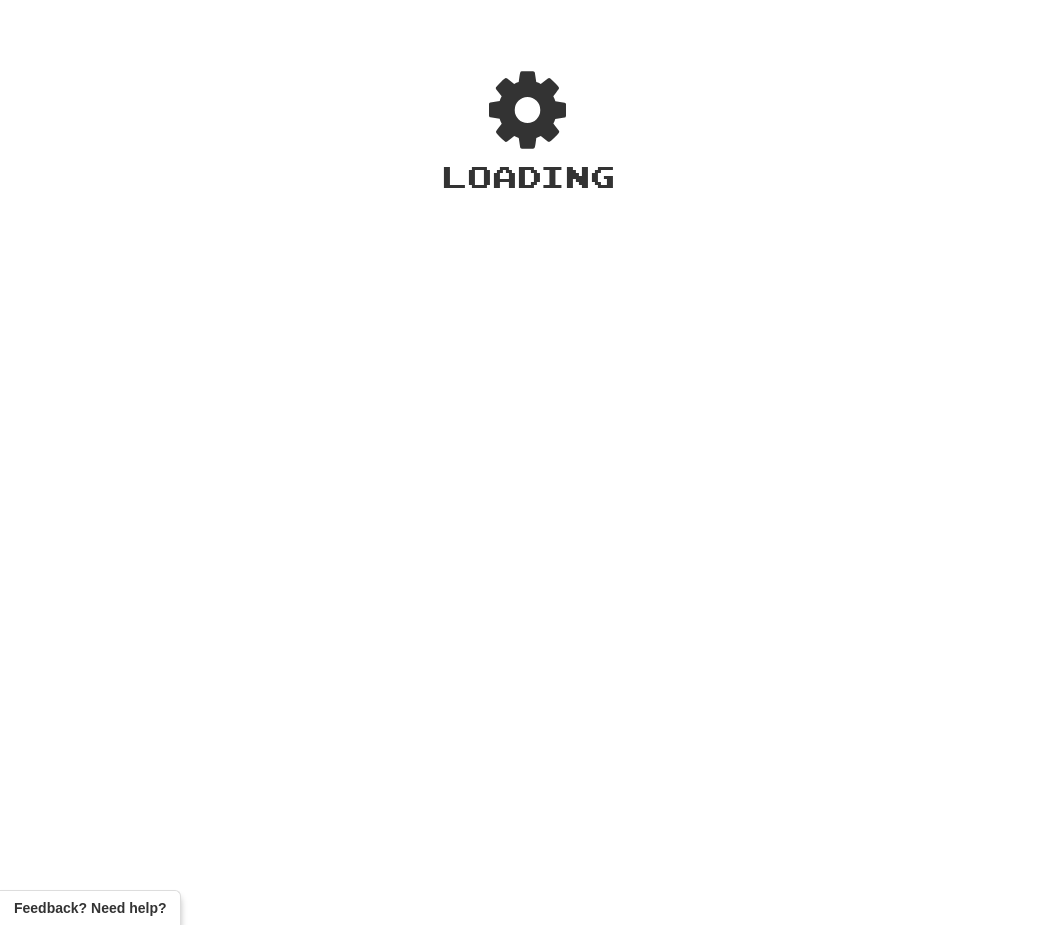 scroll, scrollTop: 0, scrollLeft: 0, axis: both 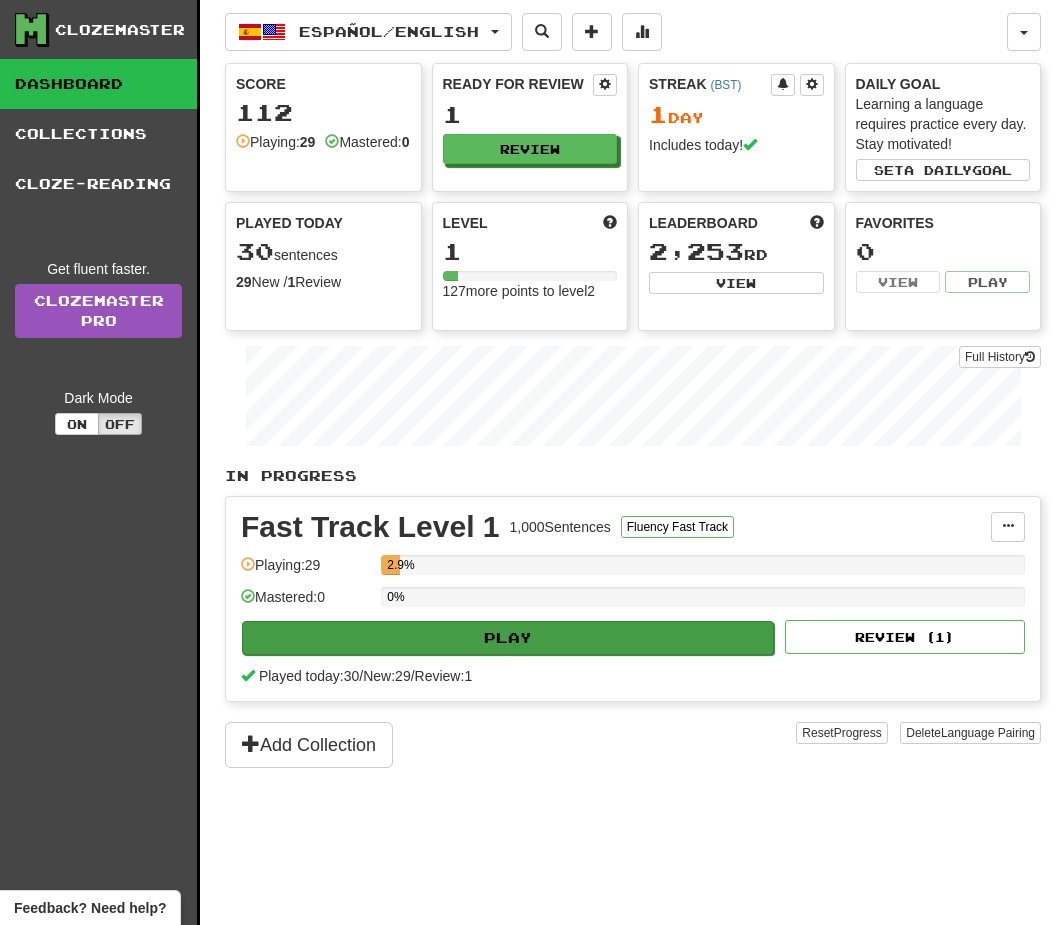 click on "Play" at bounding box center [508, 638] 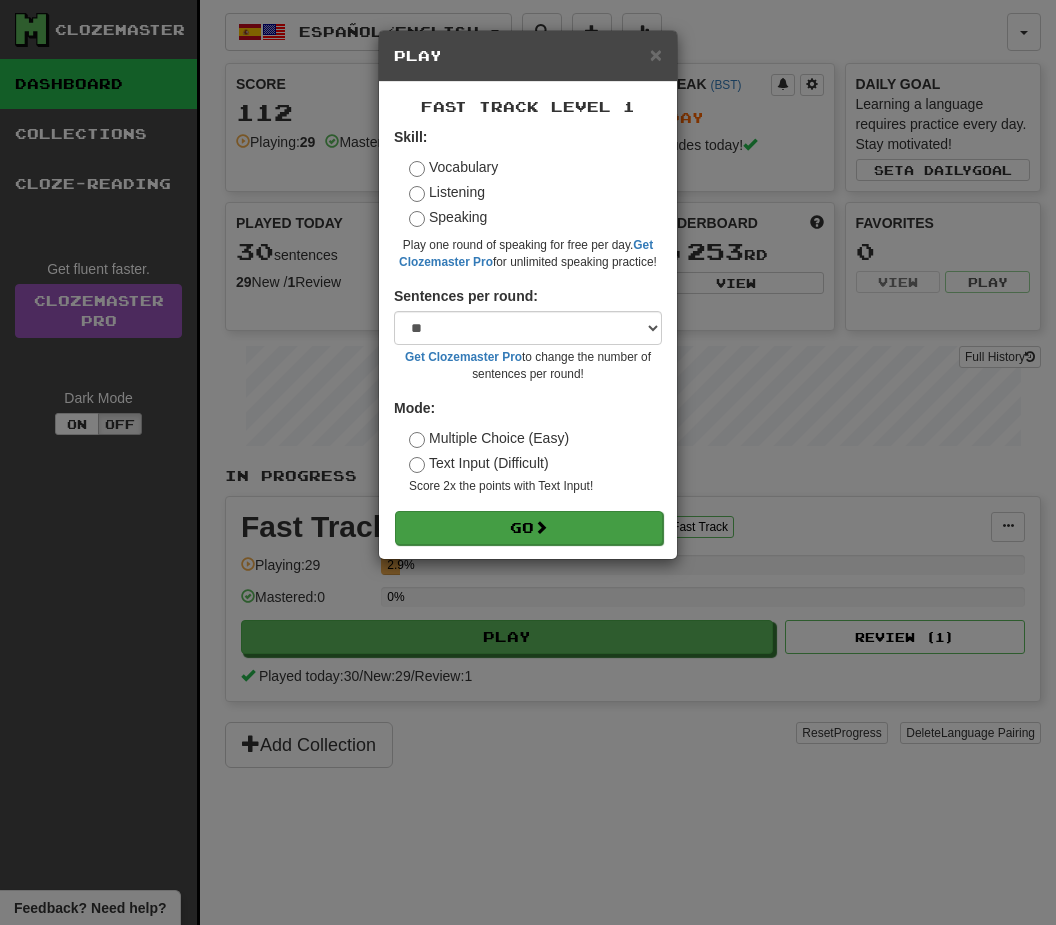 click on "Go" at bounding box center (529, 528) 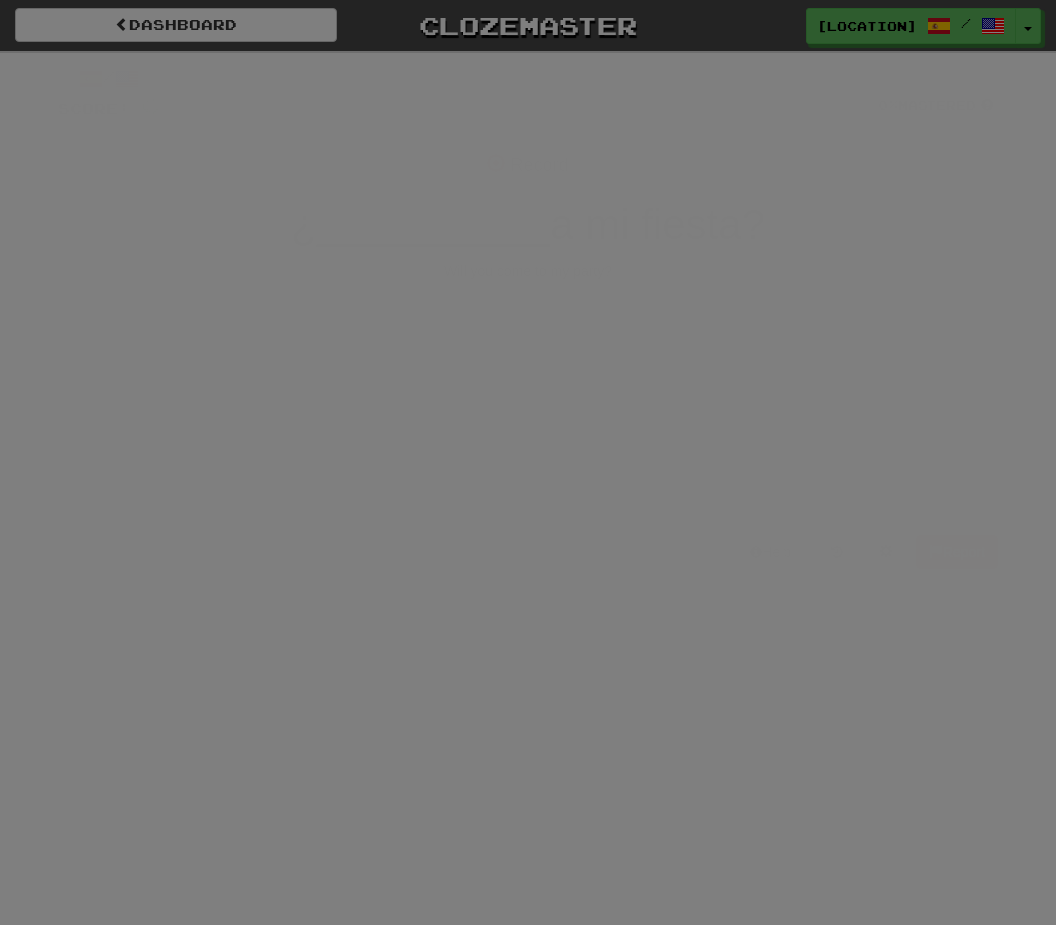 scroll, scrollTop: 0, scrollLeft: 0, axis: both 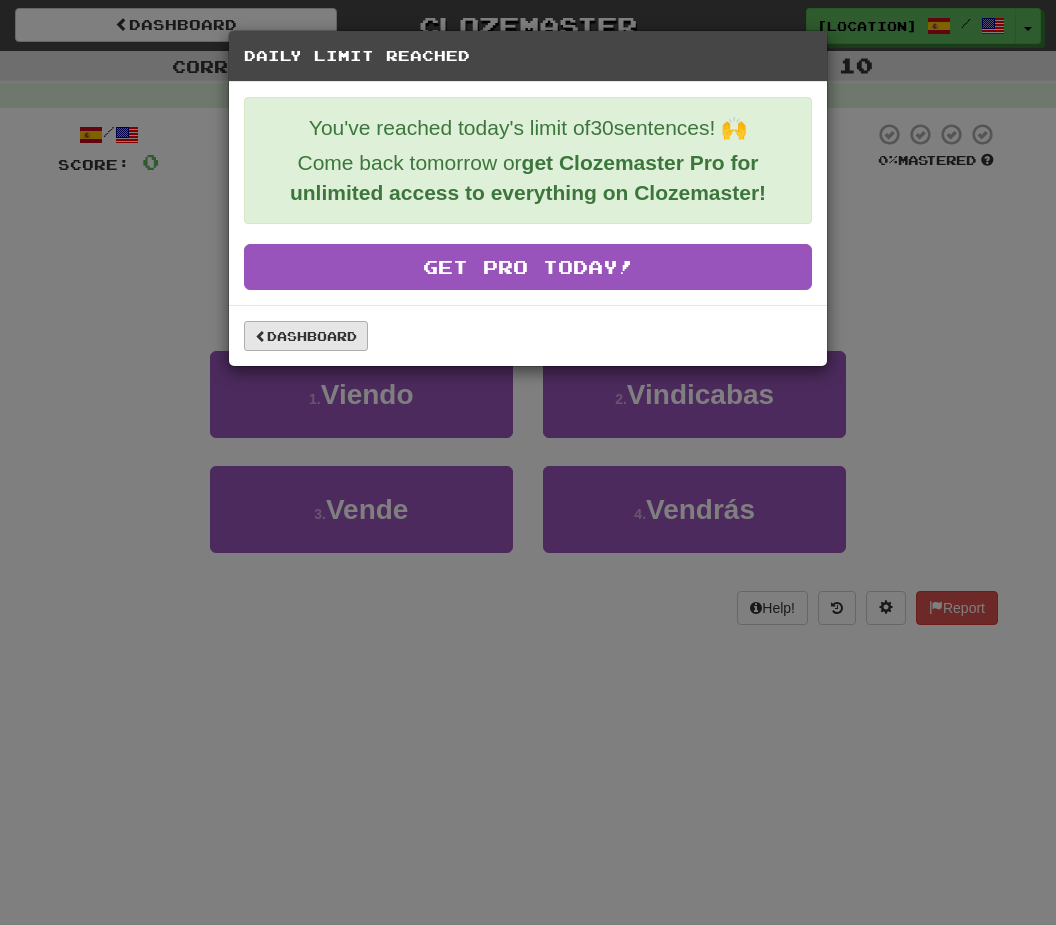 click on "Dashboard" at bounding box center (306, 336) 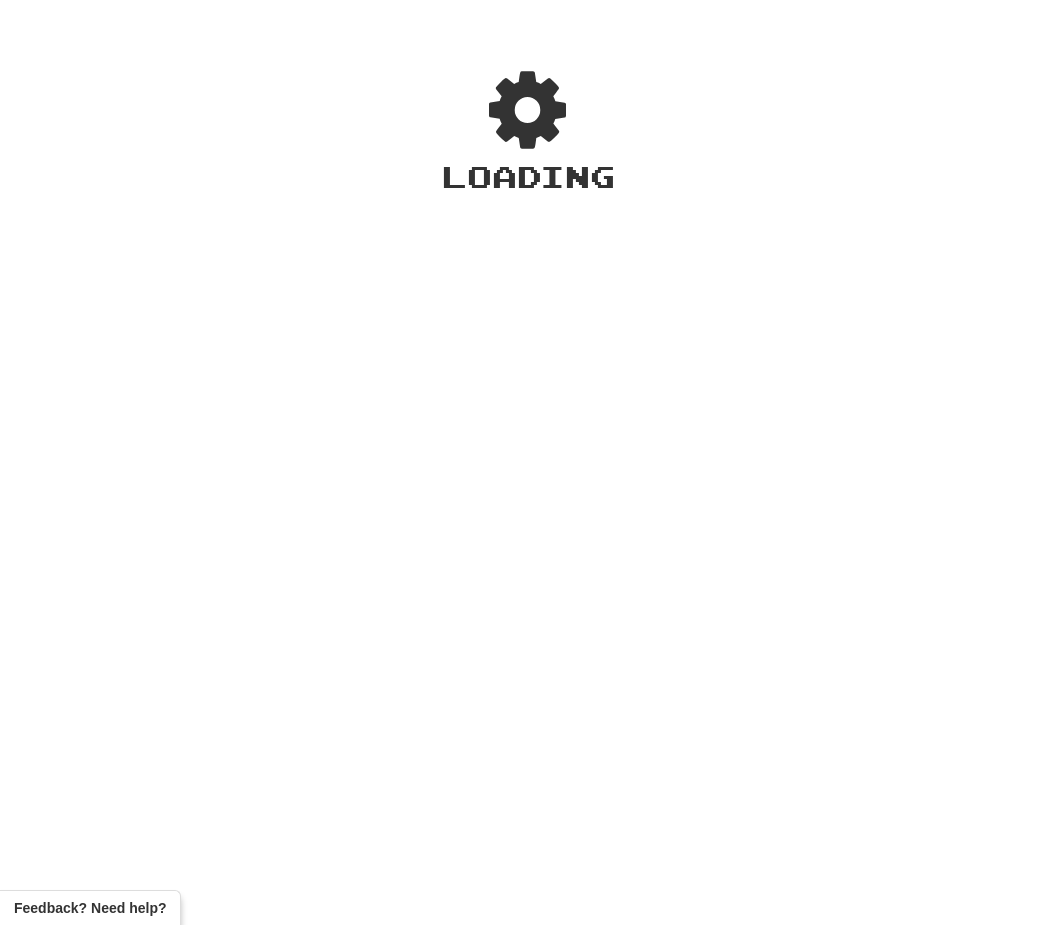 scroll, scrollTop: 0, scrollLeft: 0, axis: both 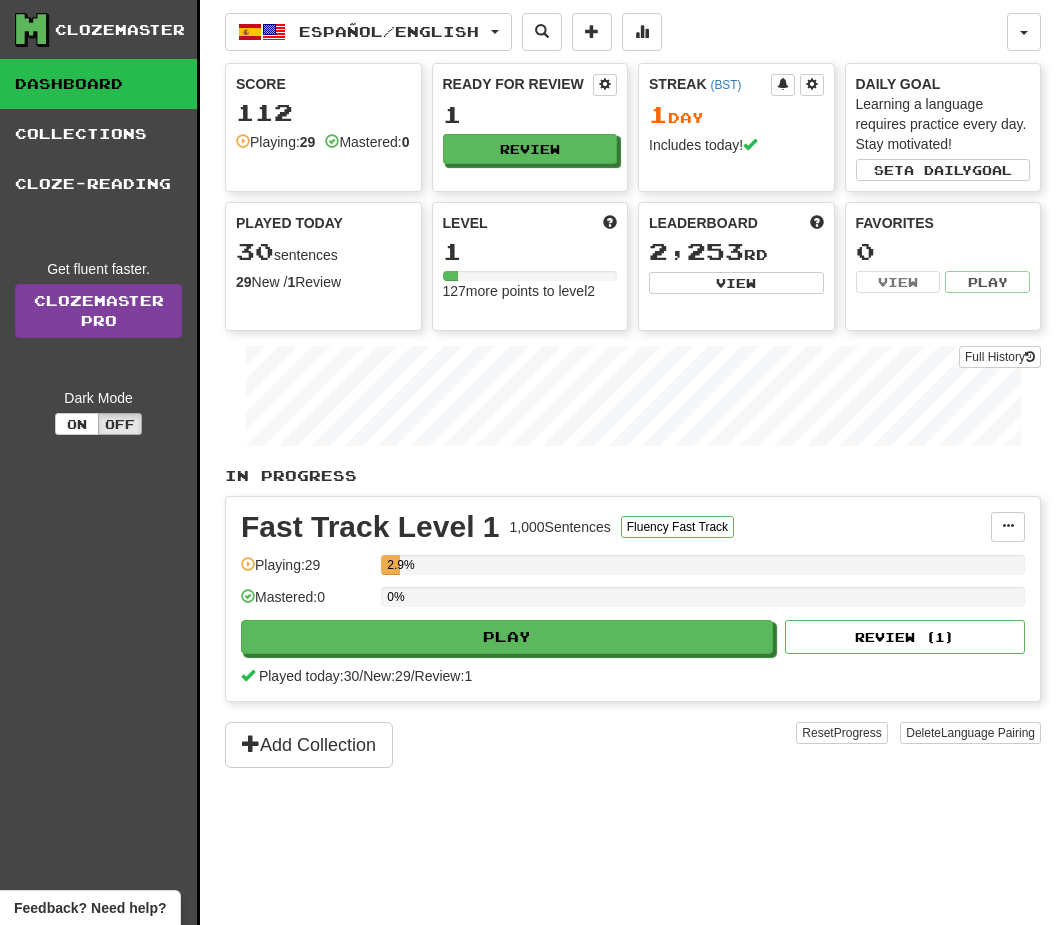 click on "Clozemaster Pro" at bounding box center (98, 311) 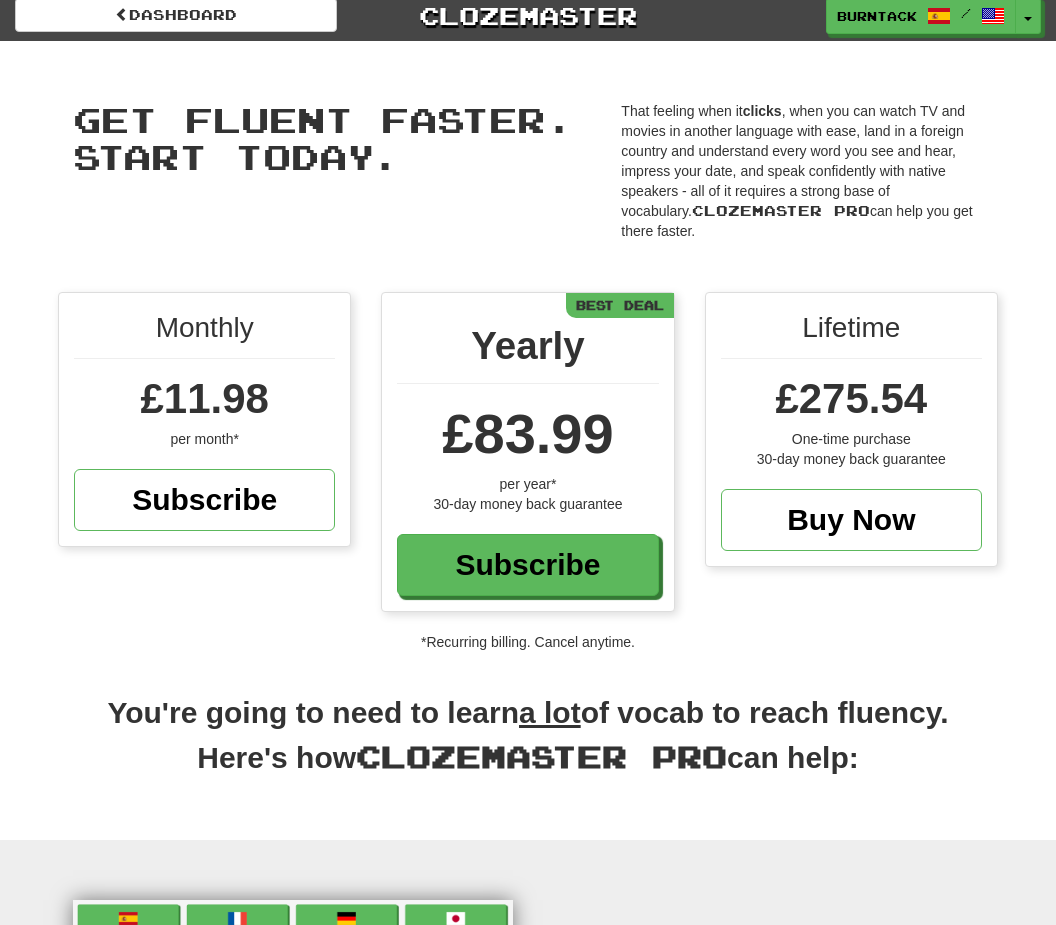 scroll, scrollTop: 0, scrollLeft: 0, axis: both 